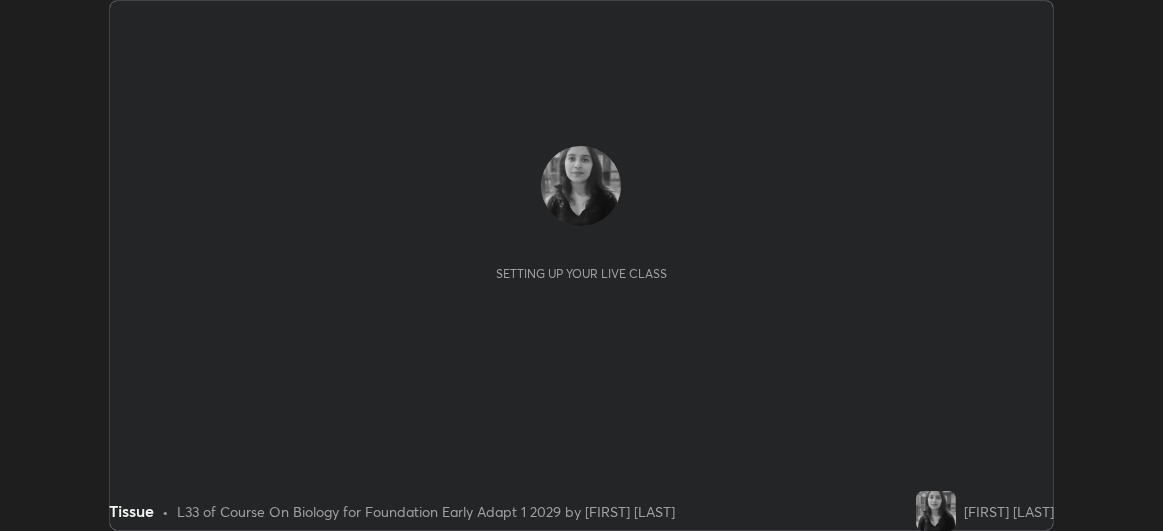 scroll, scrollTop: 0, scrollLeft: 0, axis: both 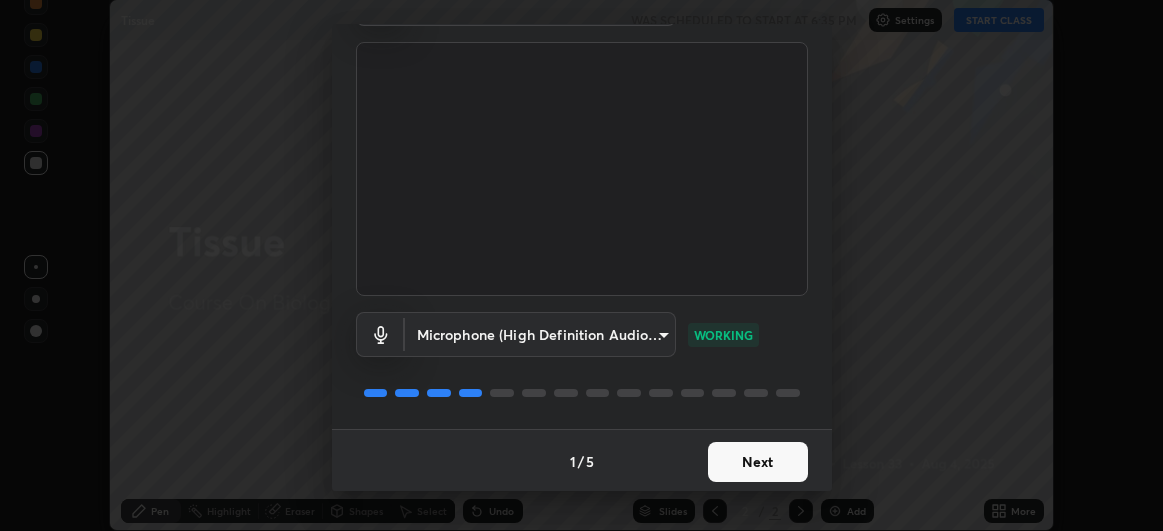 click on "Next" at bounding box center (758, 462) 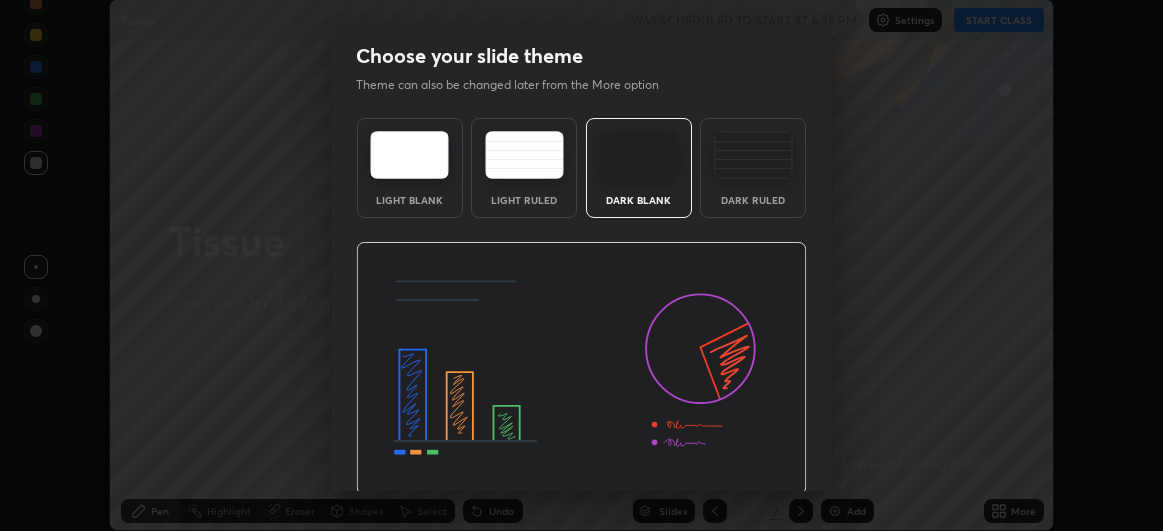 click at bounding box center (581, 369) 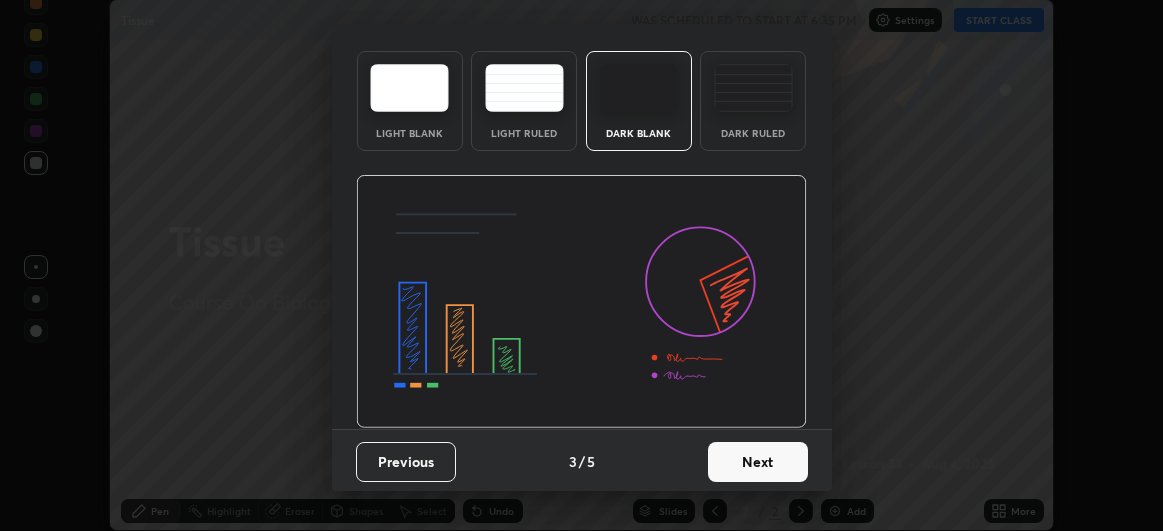 click on "Next" at bounding box center (758, 462) 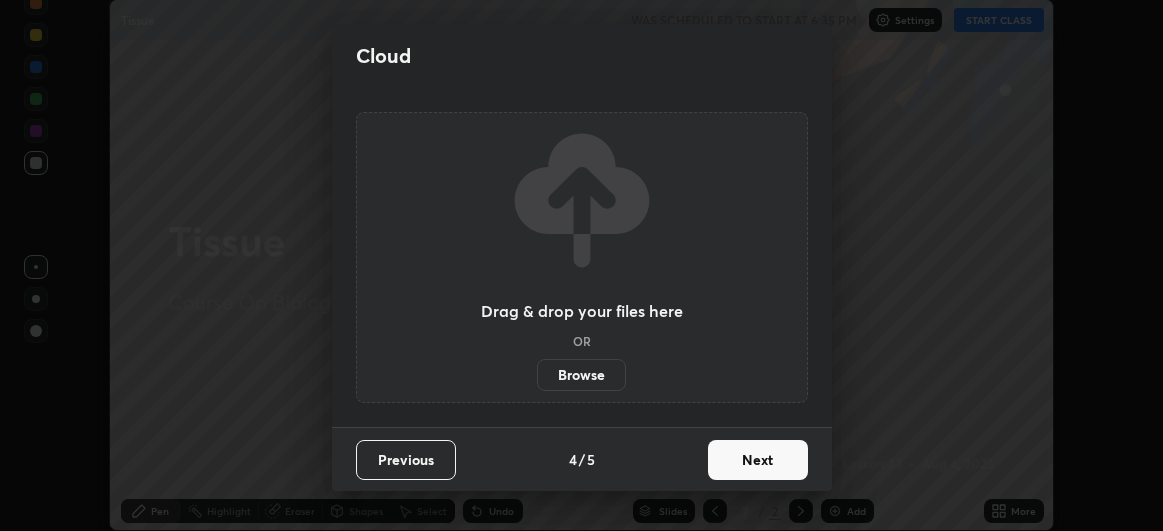 scroll, scrollTop: 0, scrollLeft: 0, axis: both 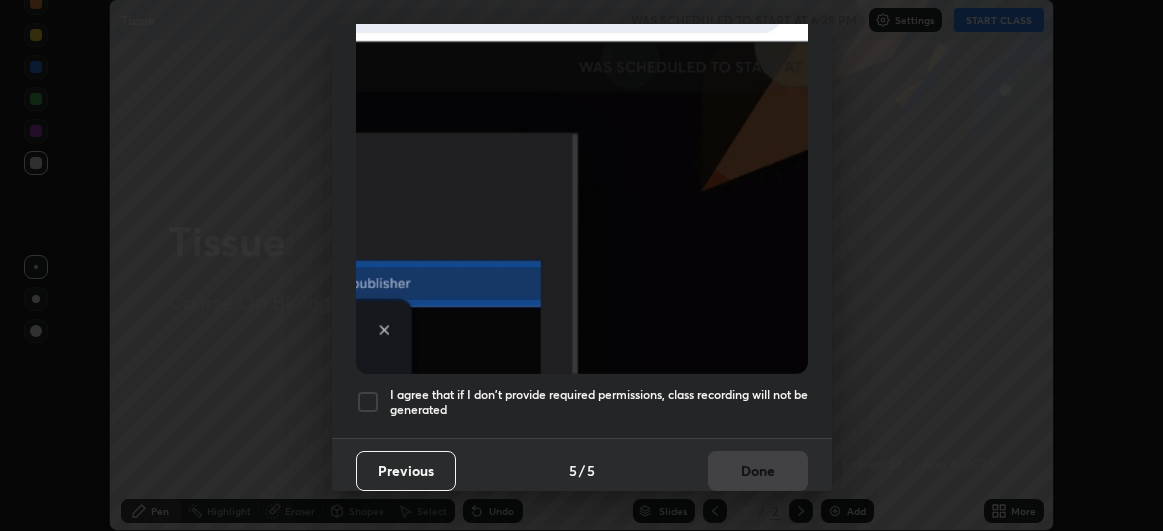 click at bounding box center (368, 402) 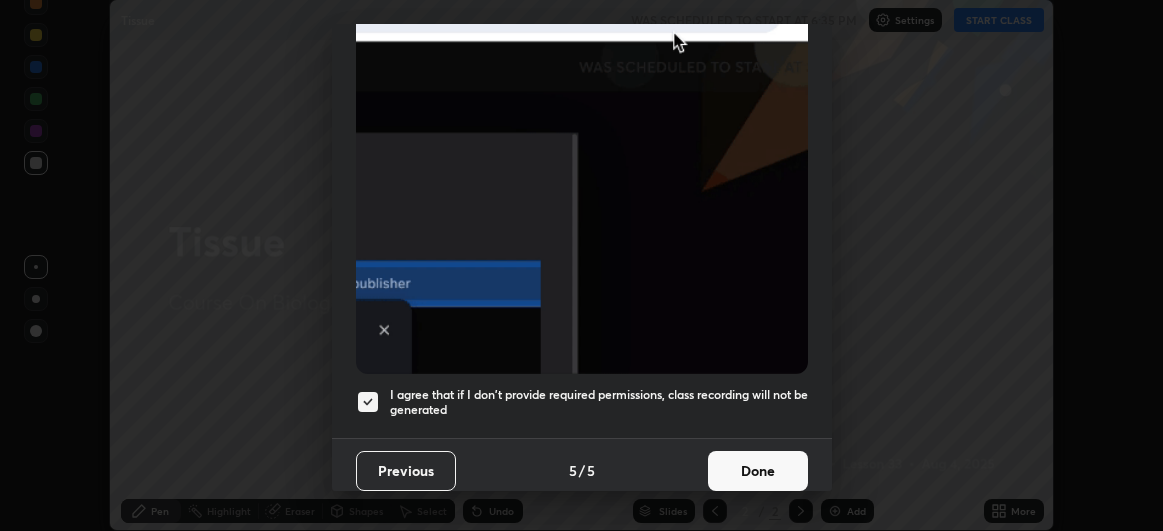 click on "Done" at bounding box center (758, 471) 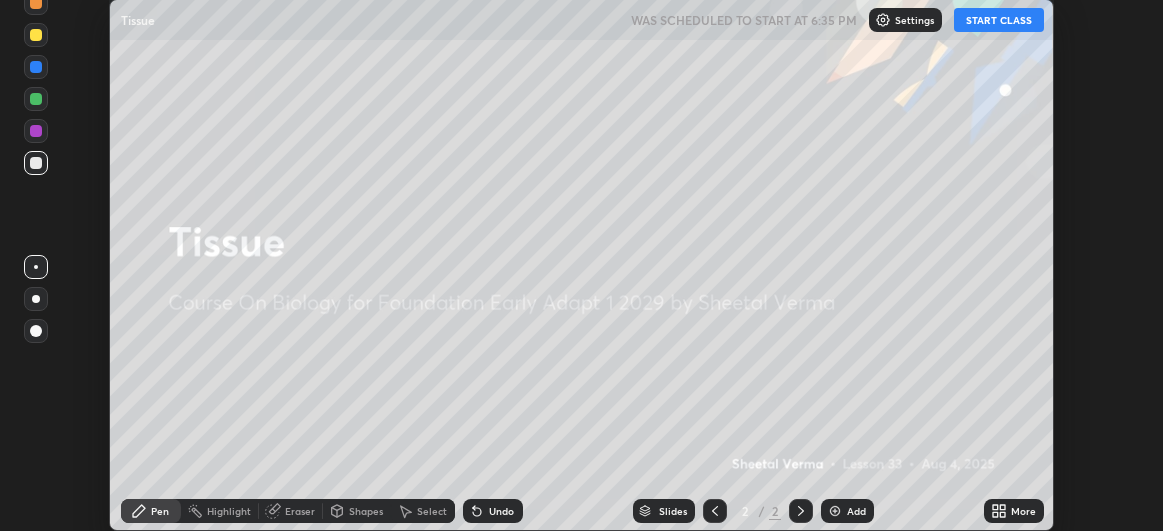 click on "START CLASS" at bounding box center [999, 20] 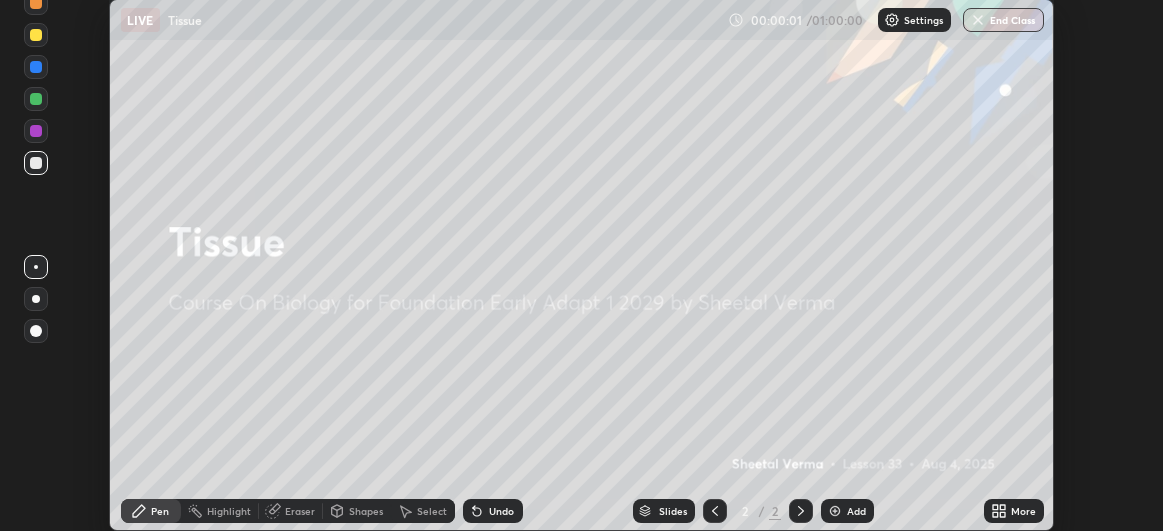 click 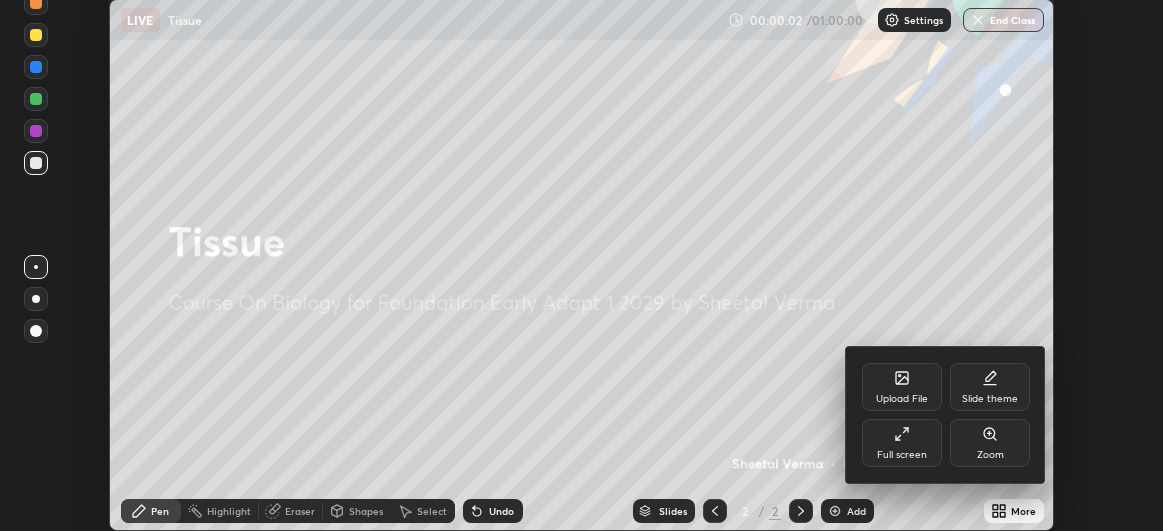click 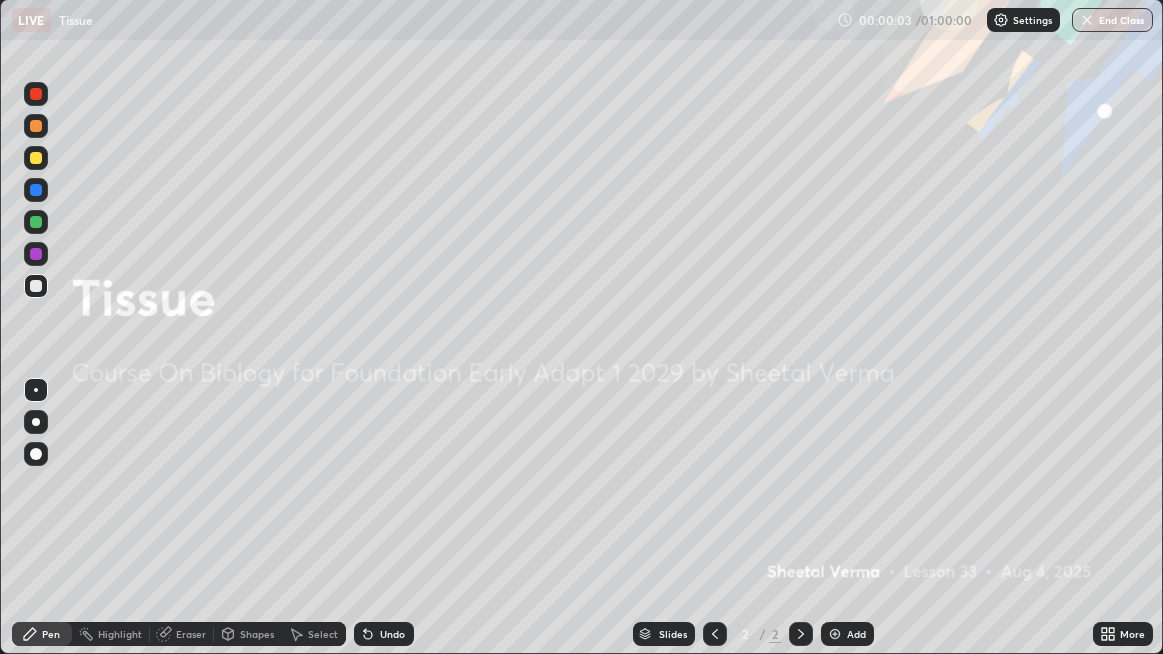 scroll, scrollTop: 99345, scrollLeft: 98836, axis: both 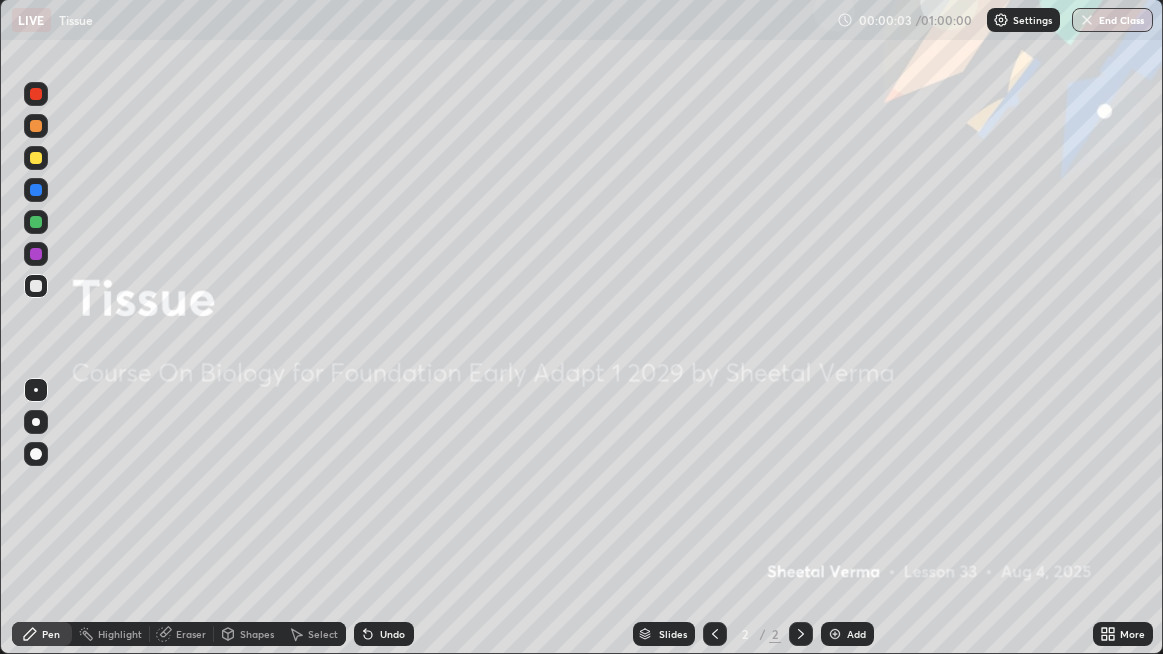 click on "Add" at bounding box center (856, 634) 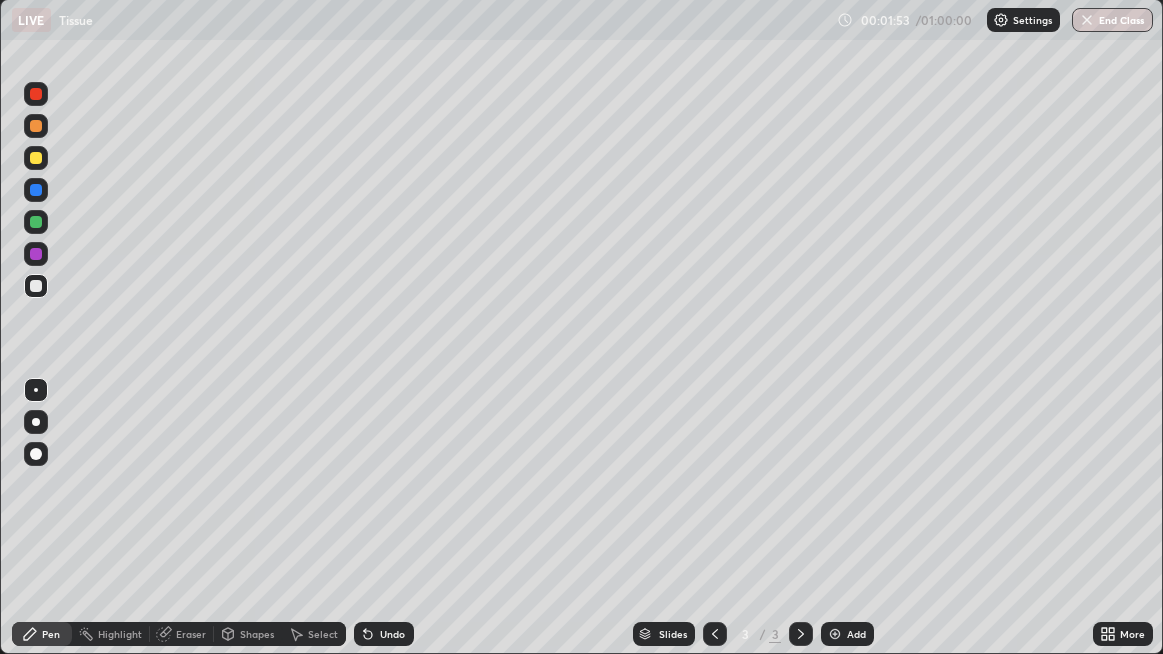 click at bounding box center [36, 158] 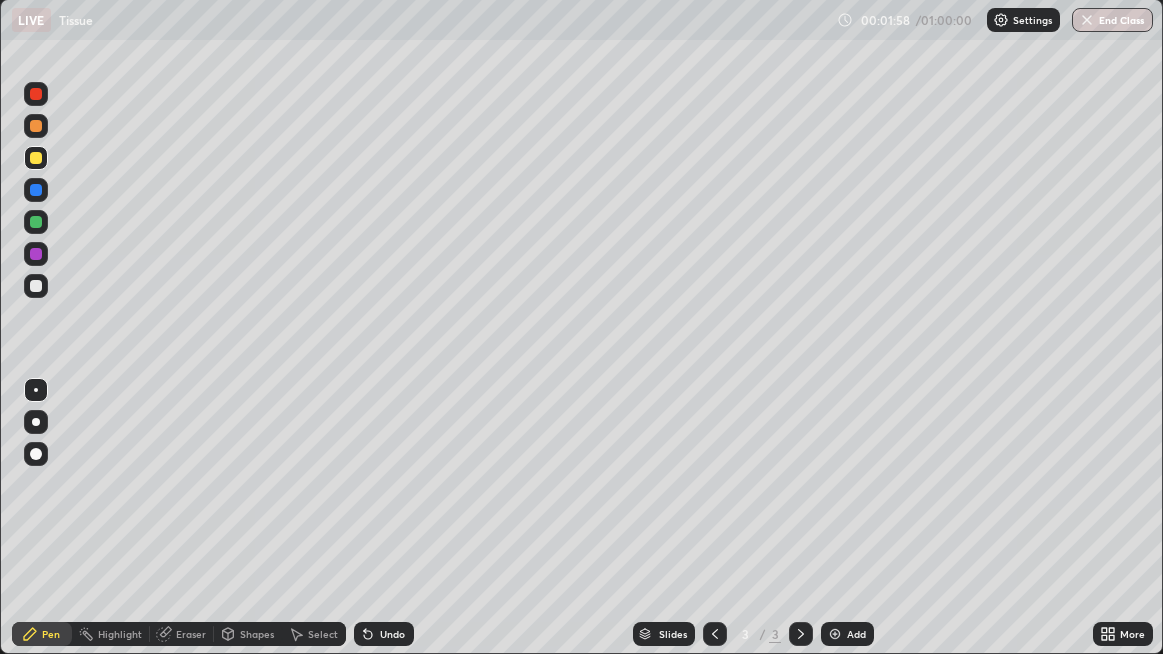 click at bounding box center (36, 286) 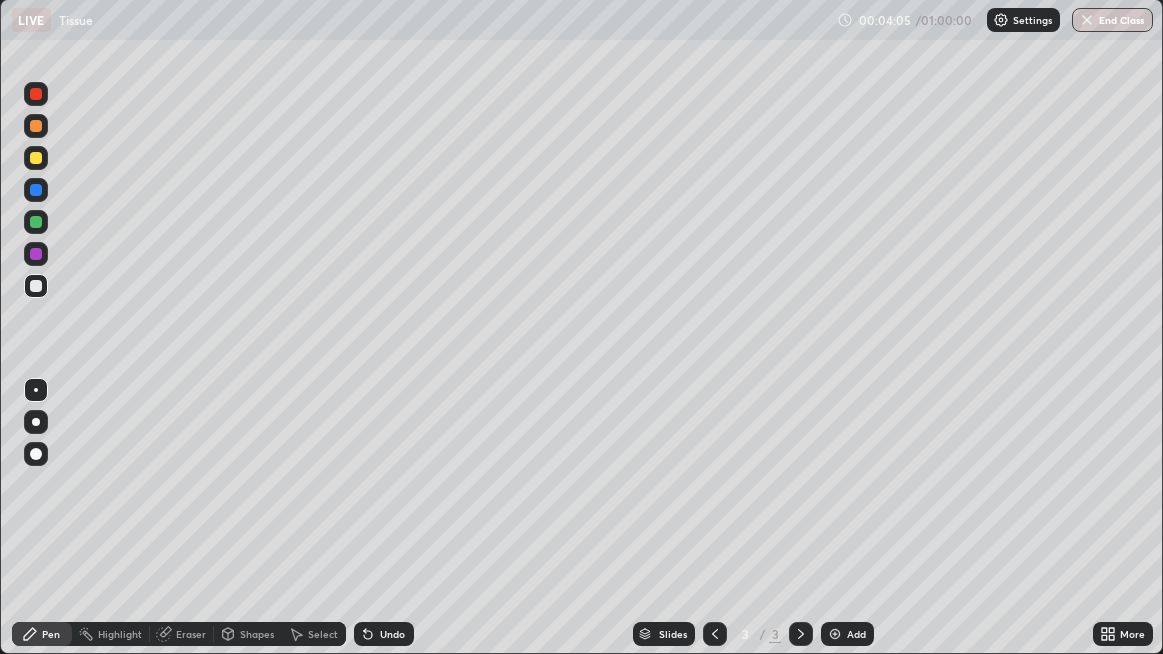 click at bounding box center (36, 158) 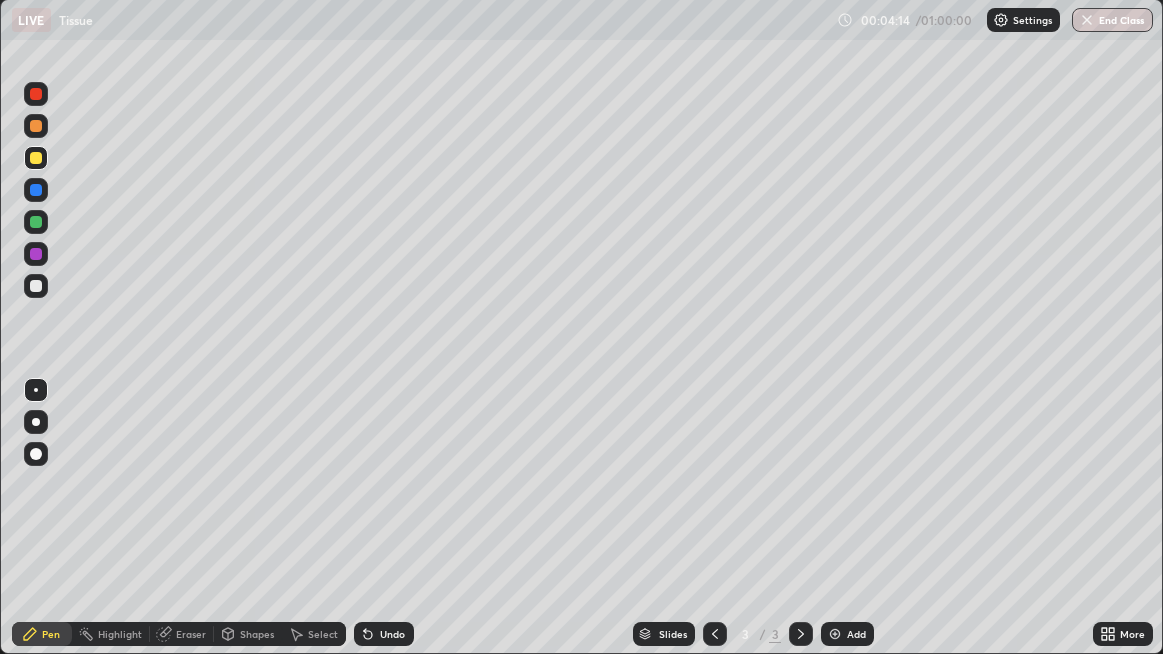click on "Undo" at bounding box center [392, 634] 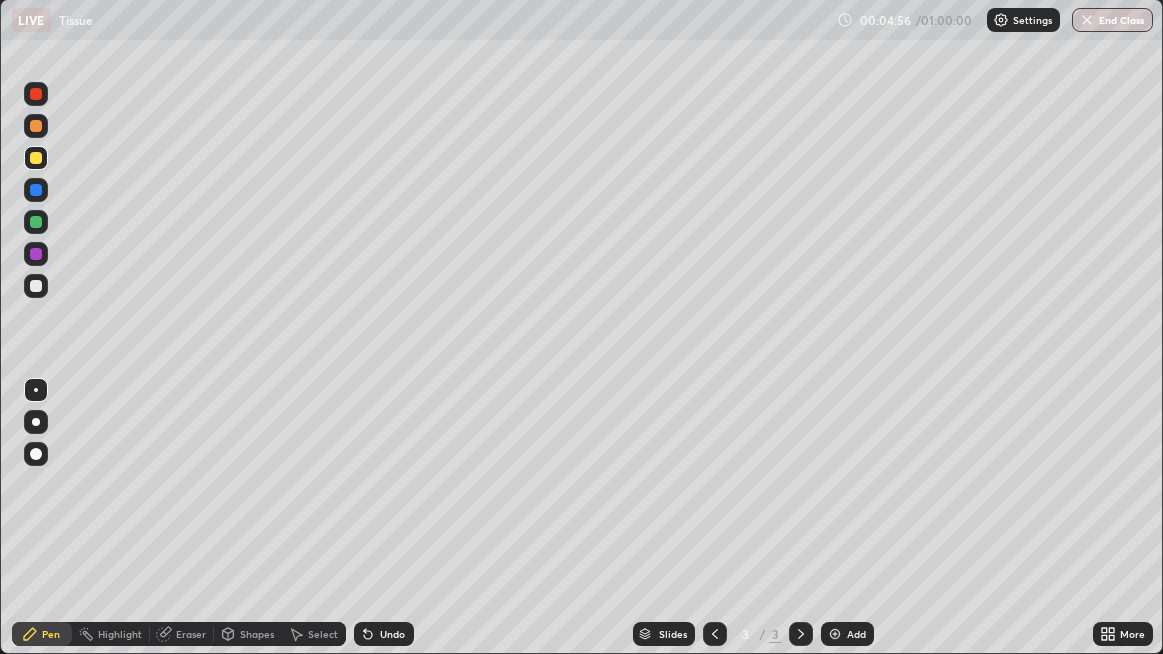 click at bounding box center (36, 222) 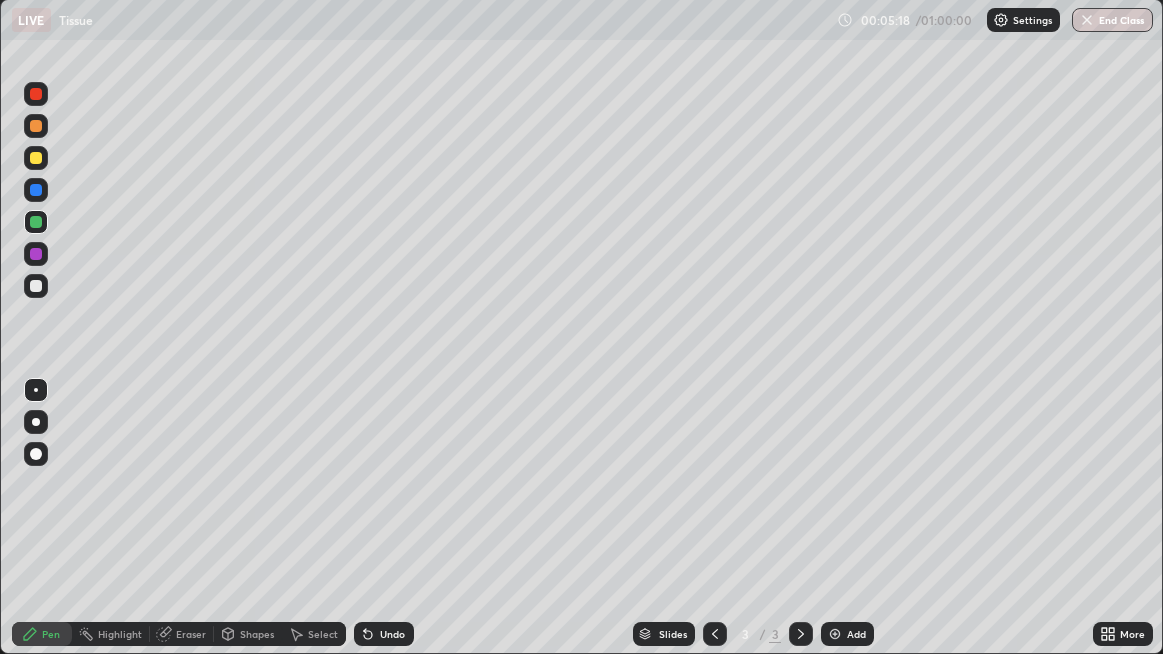 click on "Undo" at bounding box center (384, 634) 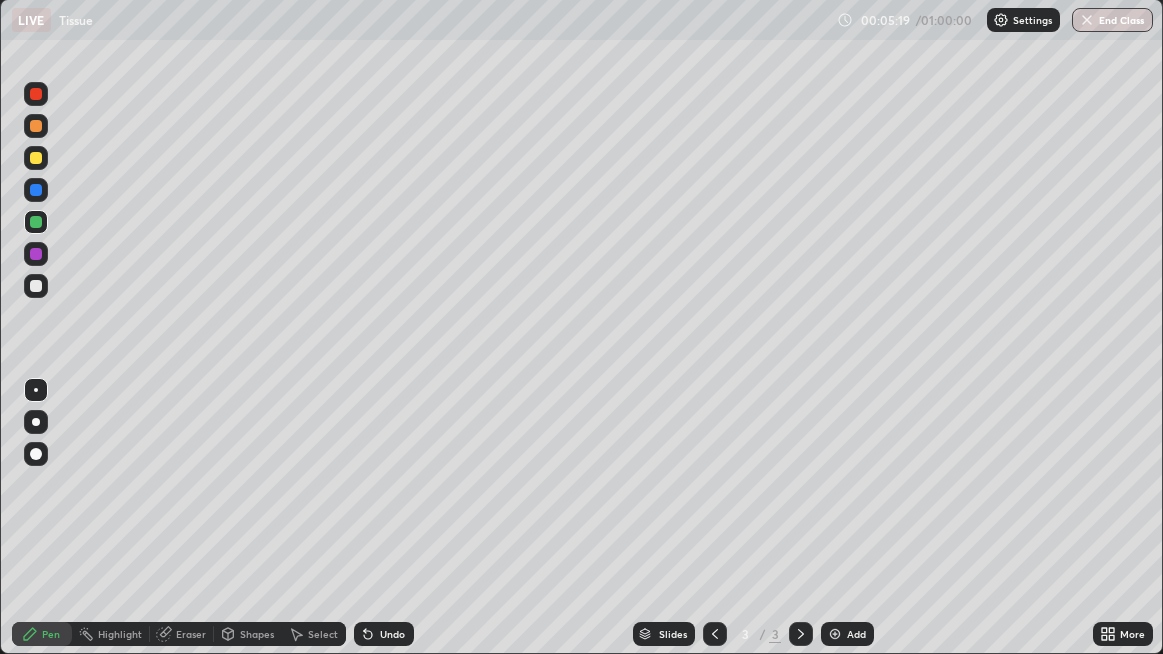 click on "Undo" at bounding box center (384, 634) 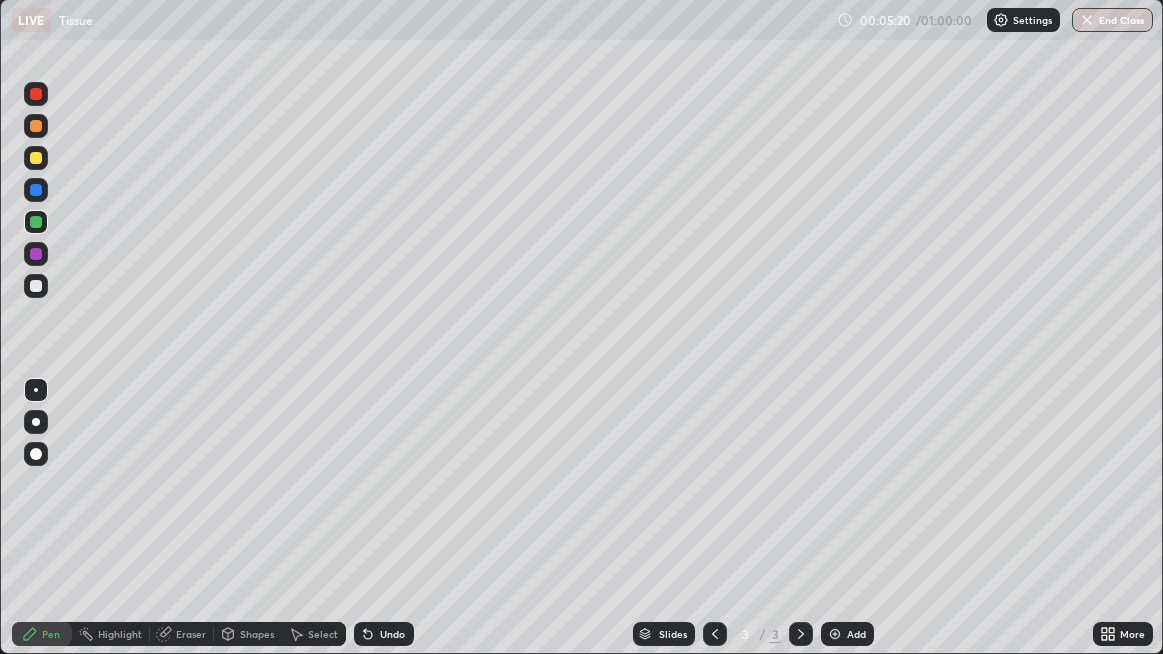 click on "Undo" at bounding box center [384, 634] 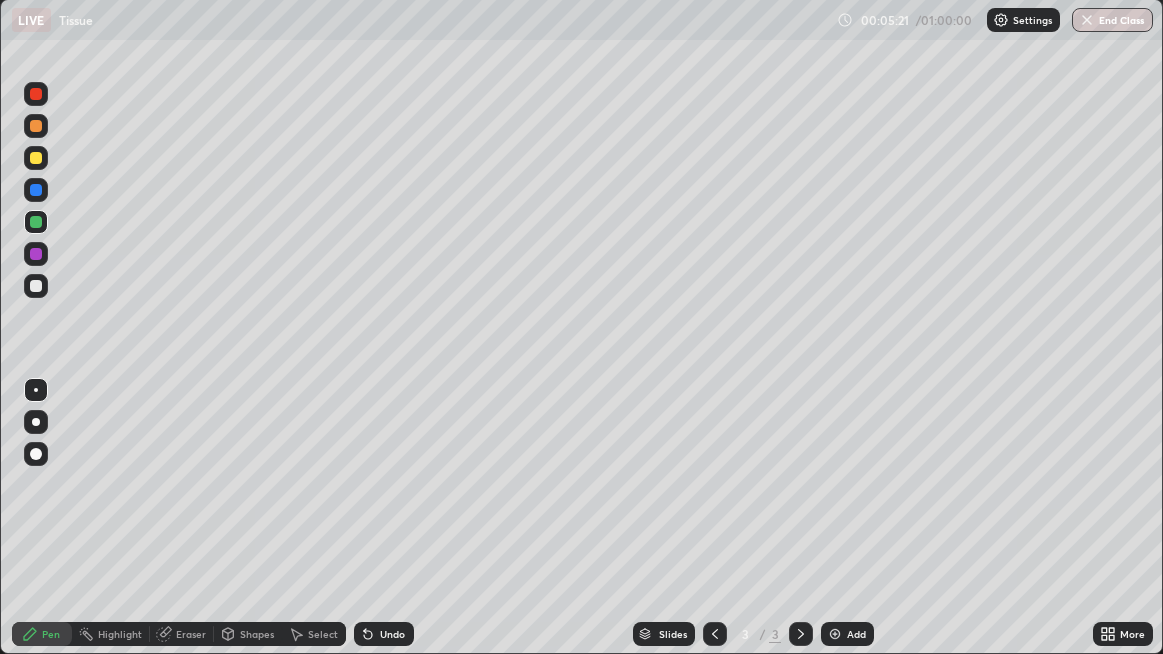 click on "Undo" at bounding box center (384, 634) 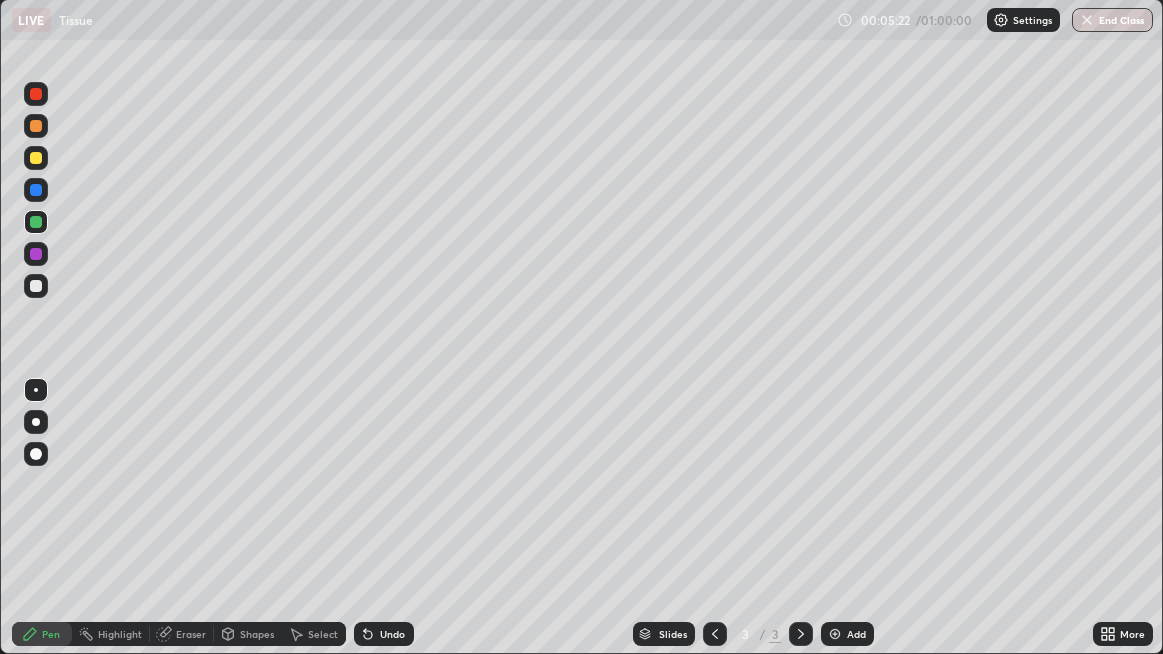 click on "Undo" at bounding box center [384, 634] 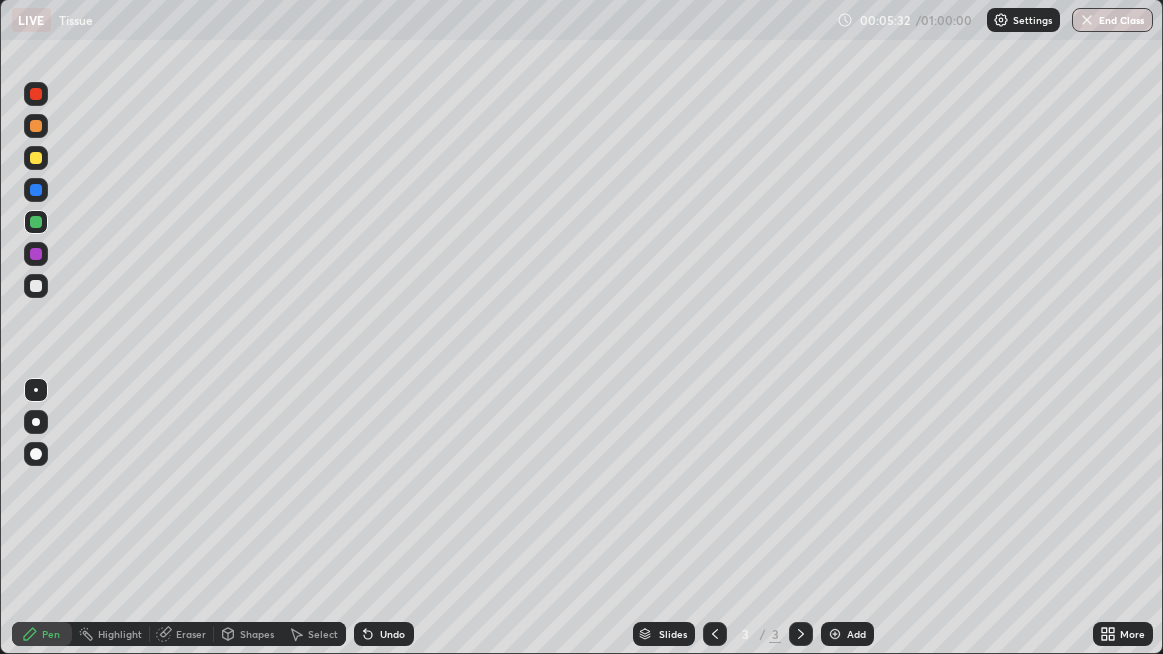 click on "Eraser" at bounding box center (191, 634) 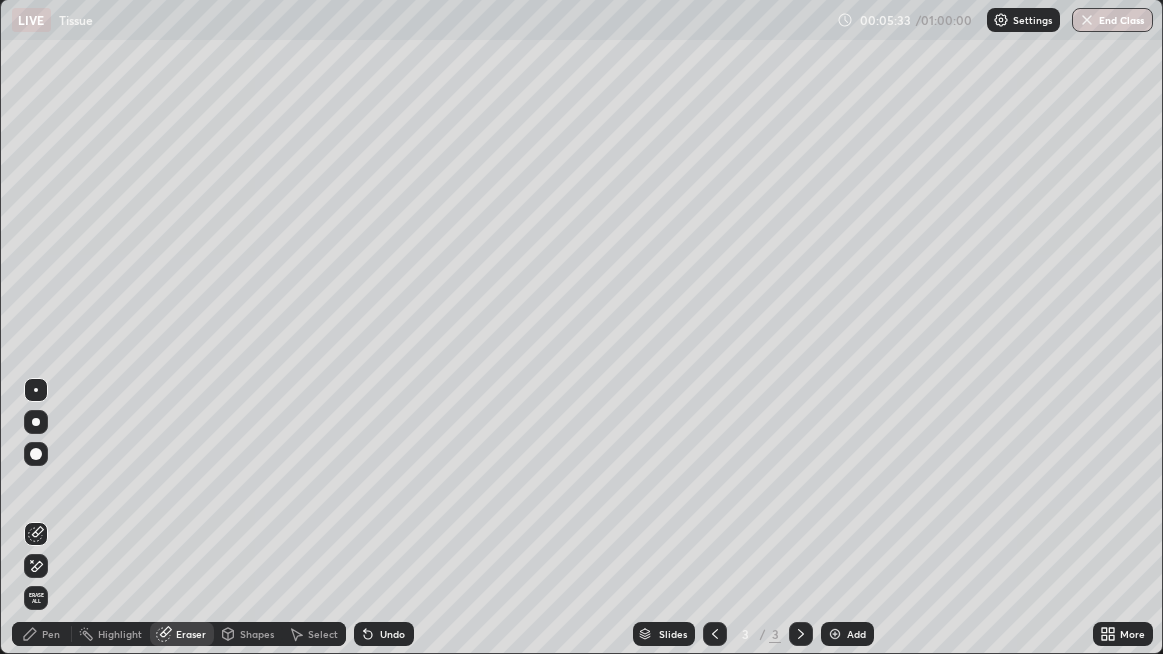 click 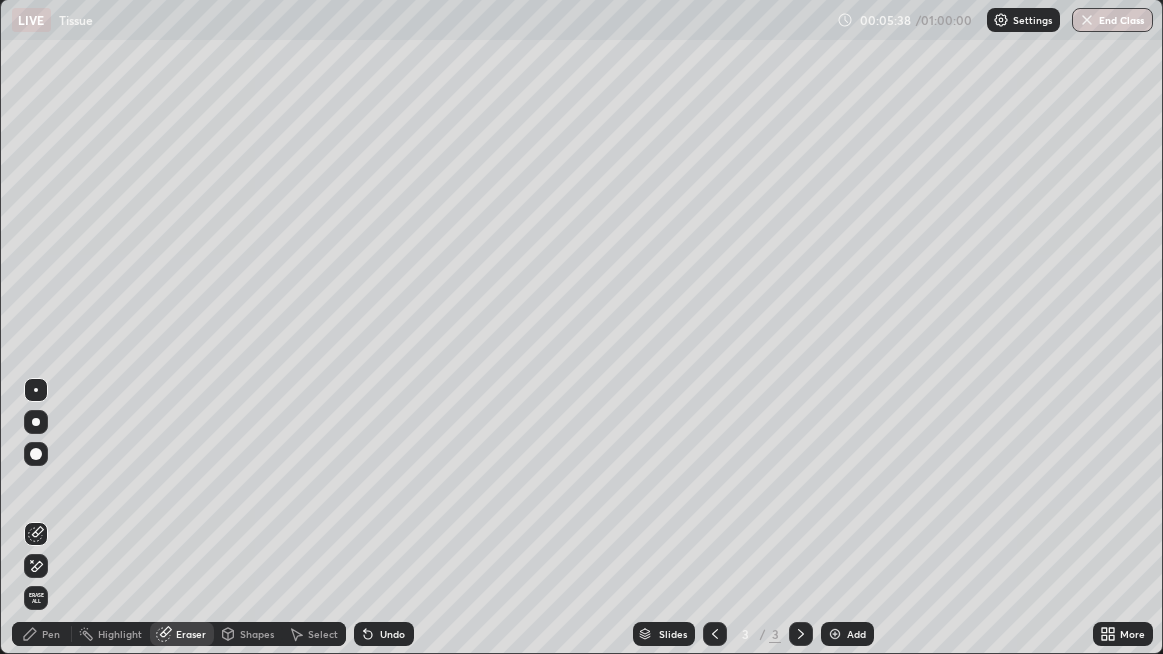 click on "Pen" at bounding box center (51, 634) 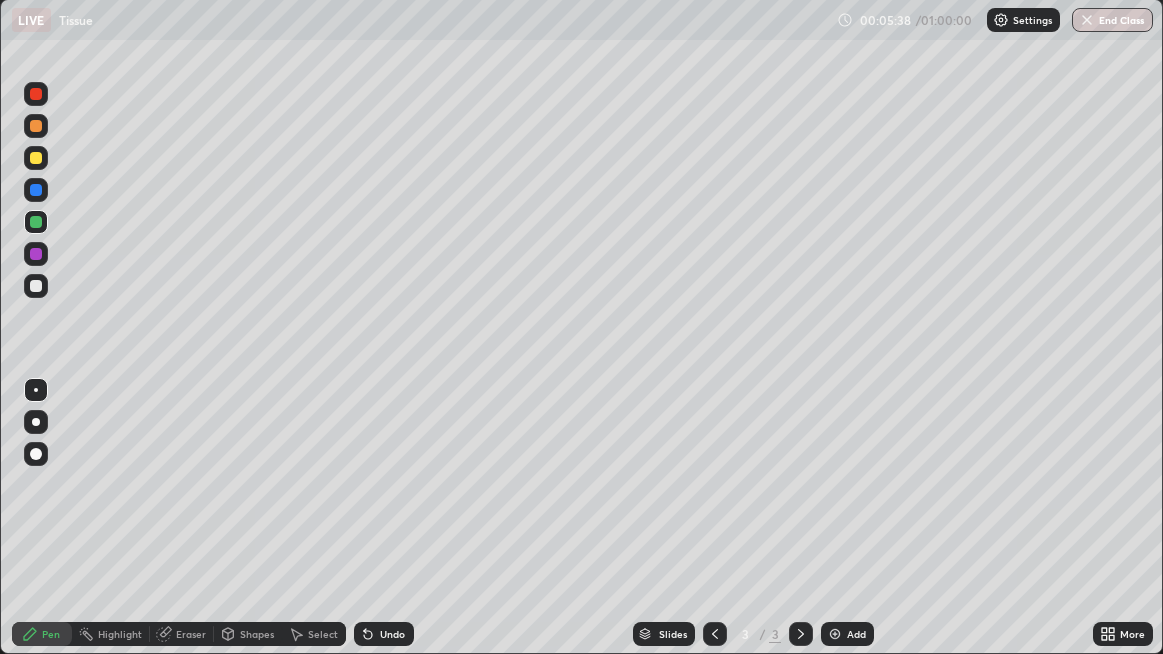 click at bounding box center [36, 222] 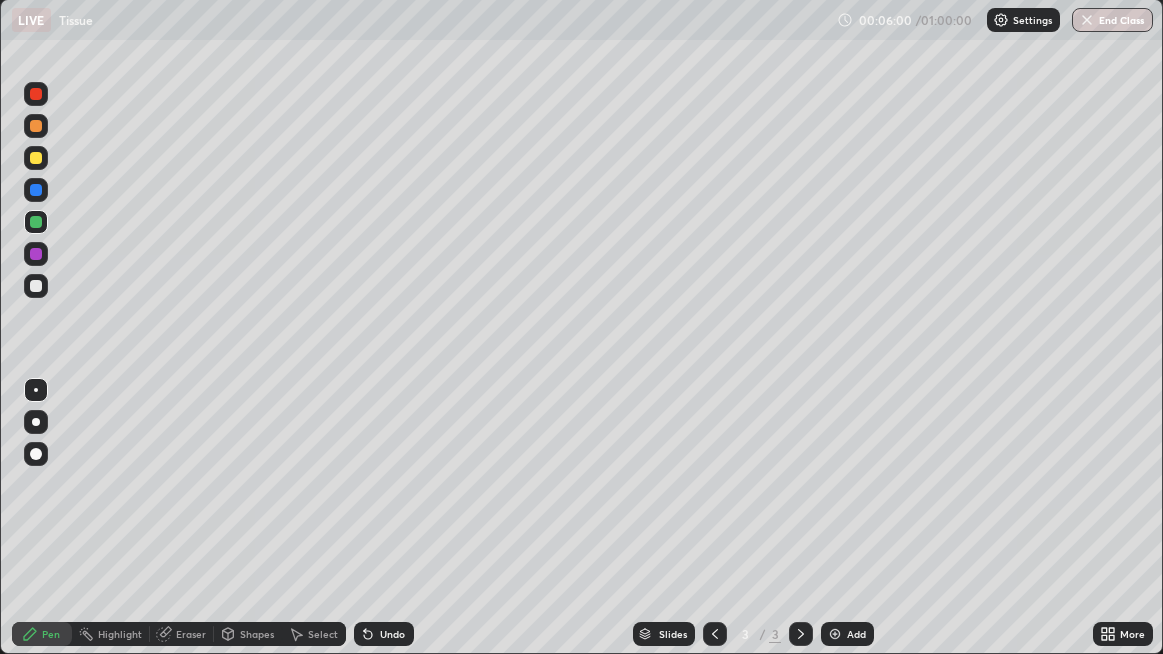 click on "Eraser" at bounding box center [191, 634] 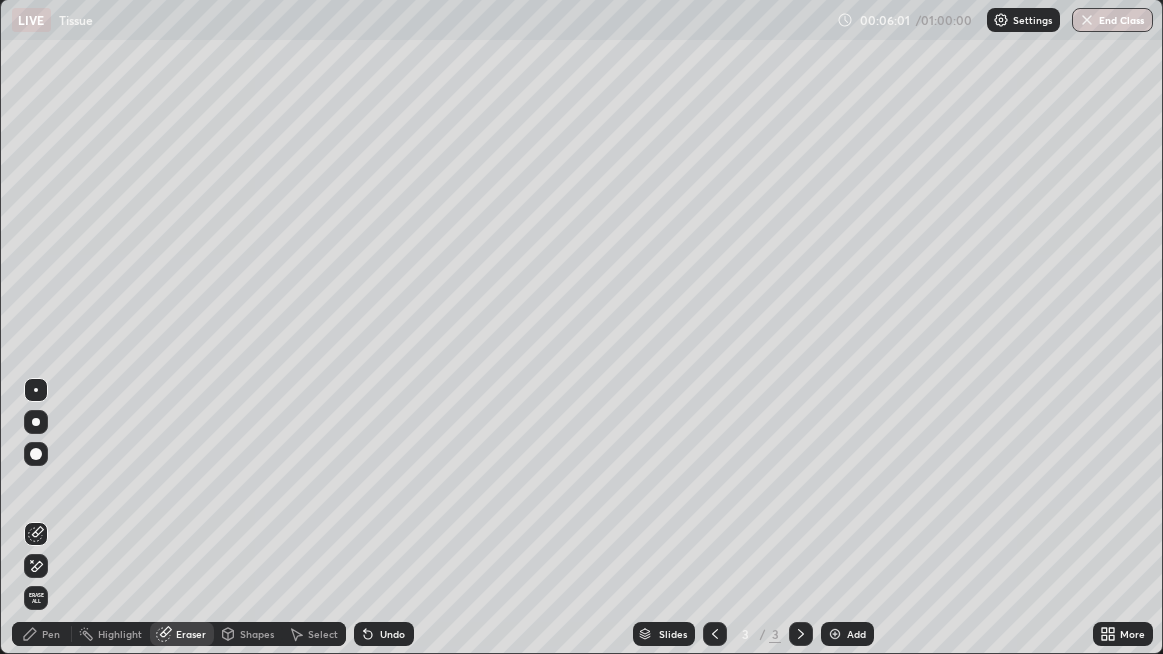 click 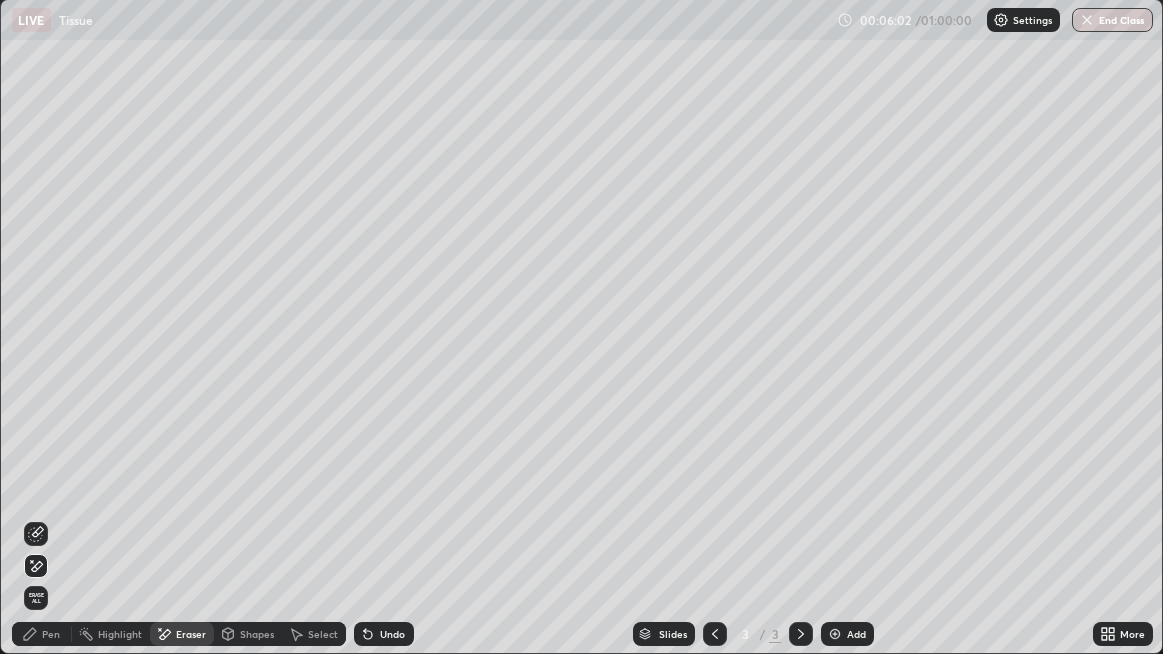 click on "Pen" at bounding box center [51, 634] 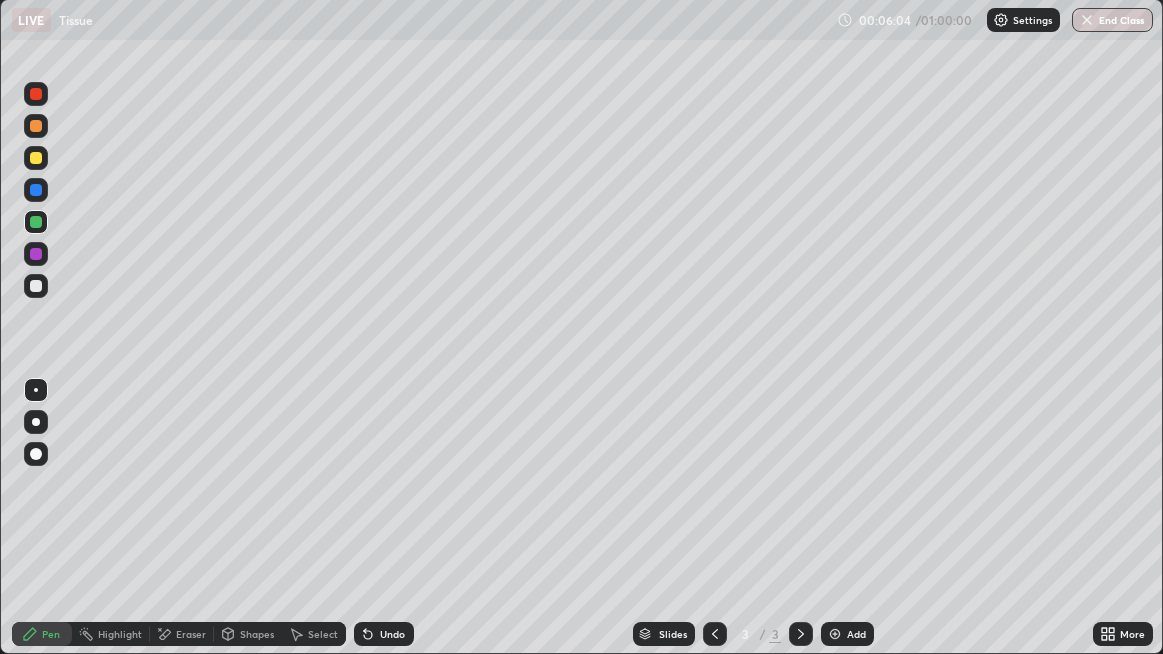 click on "Pen" at bounding box center [42, 634] 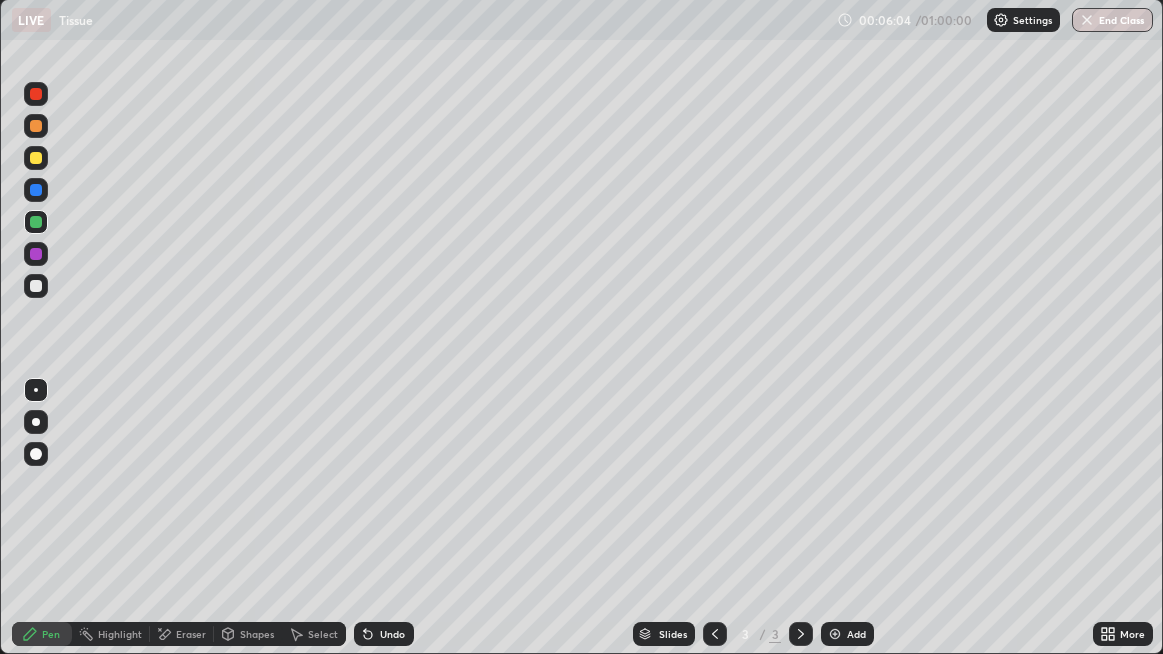 click 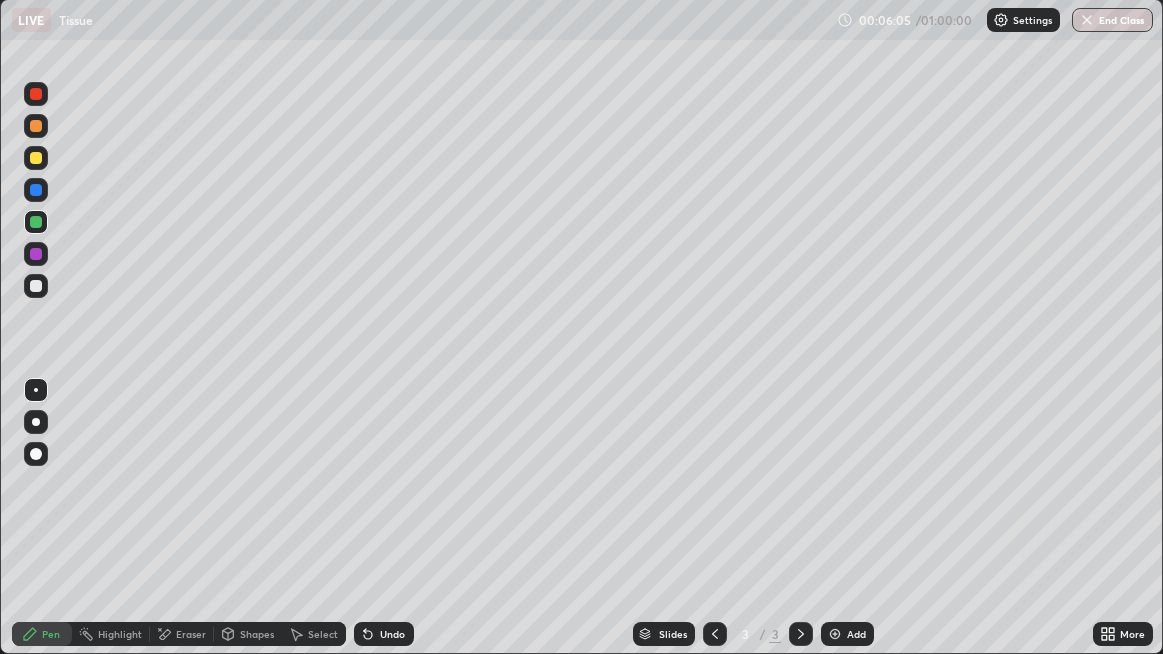 click on "Eraser" at bounding box center [191, 634] 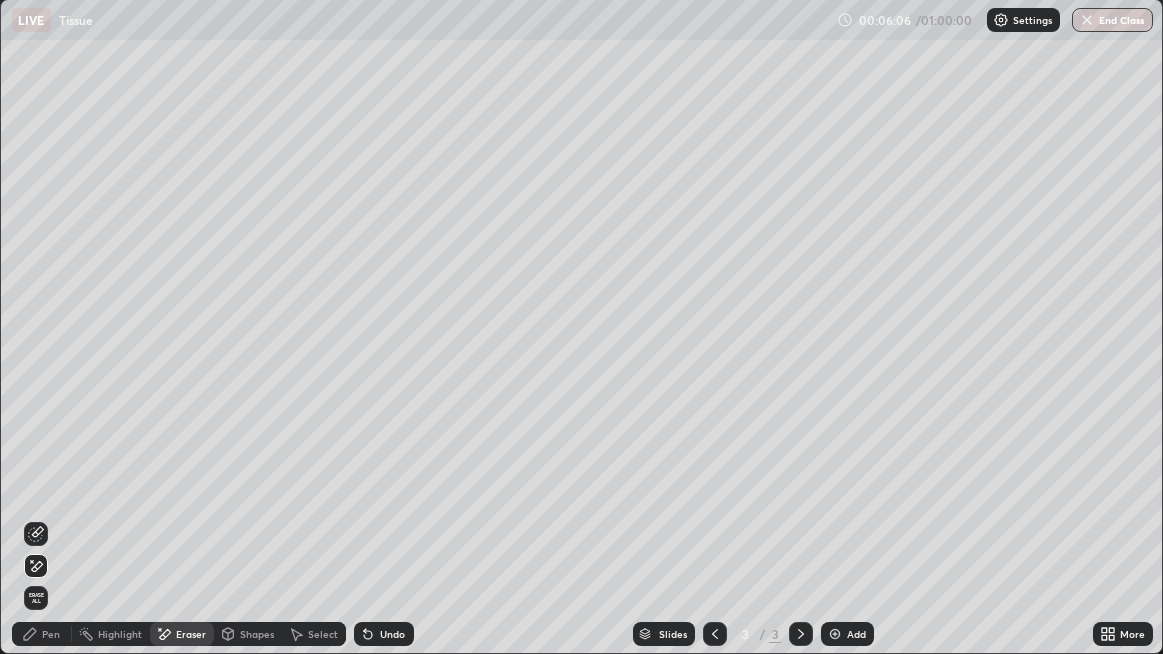 click 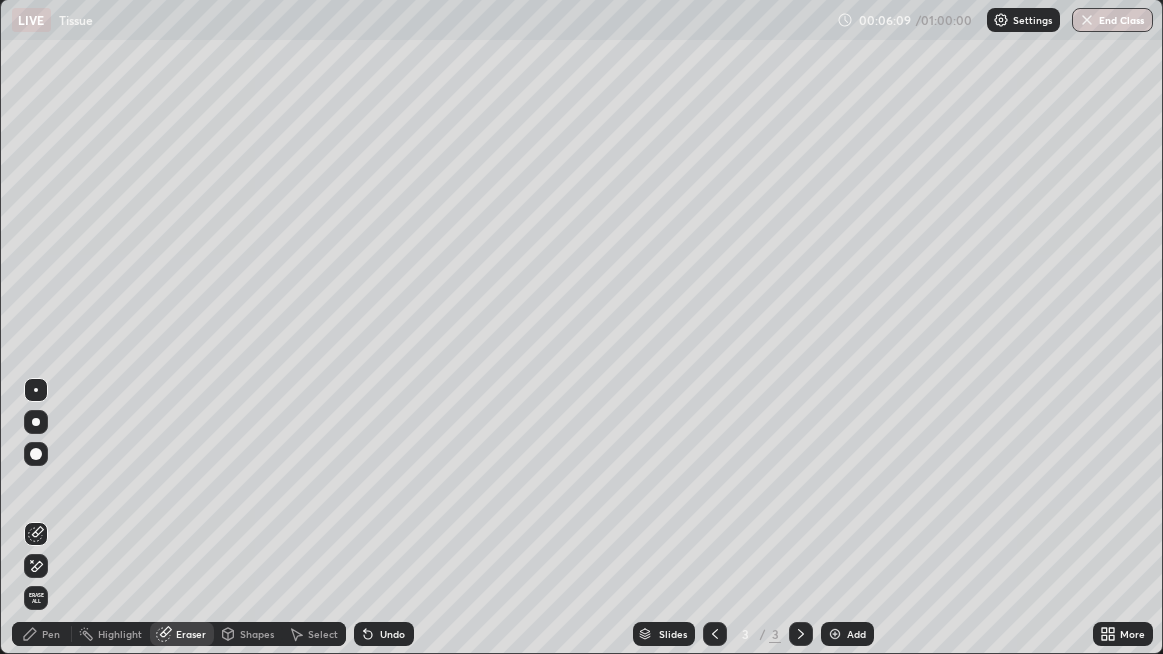 click 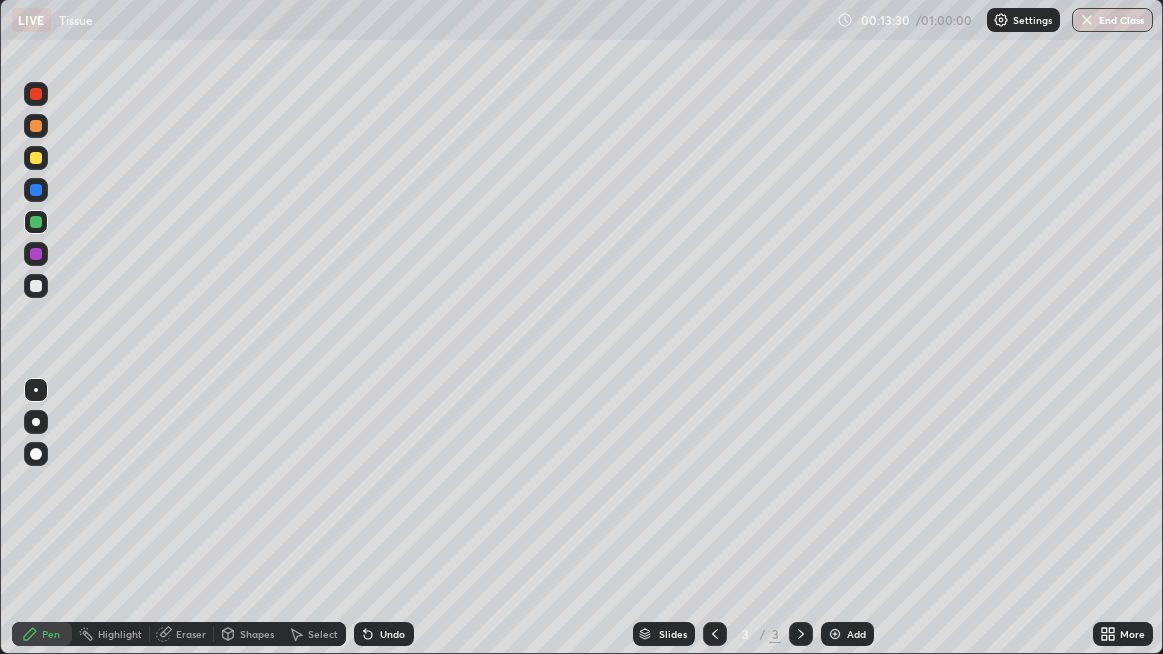 click on "Add" at bounding box center (847, 634) 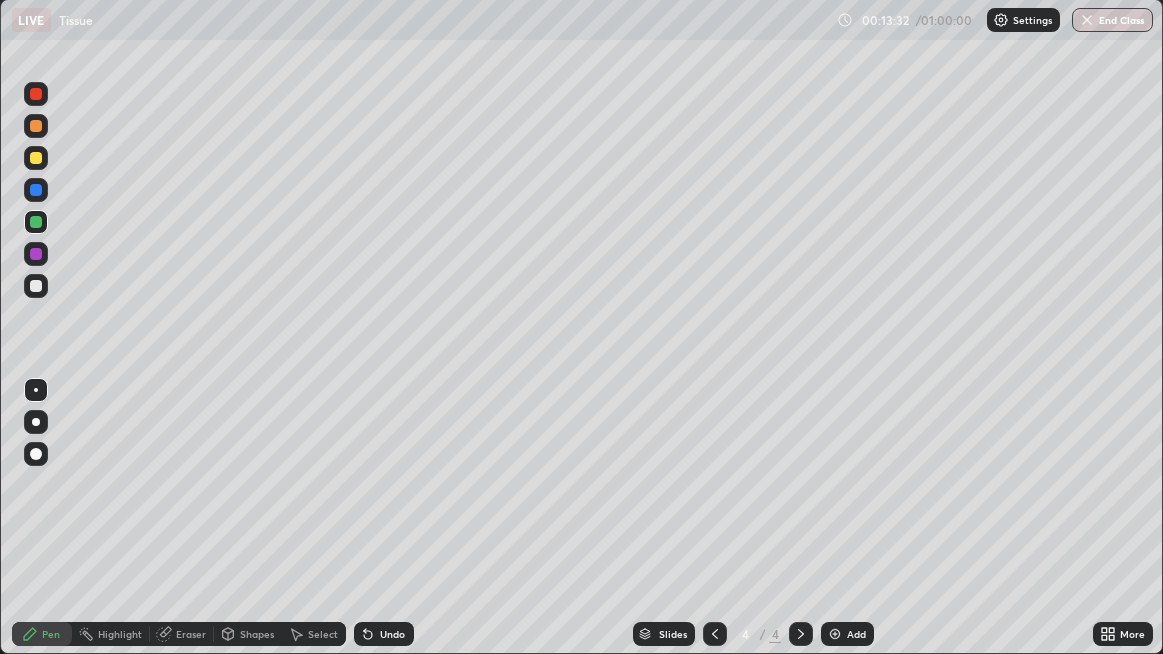 click at bounding box center (36, 222) 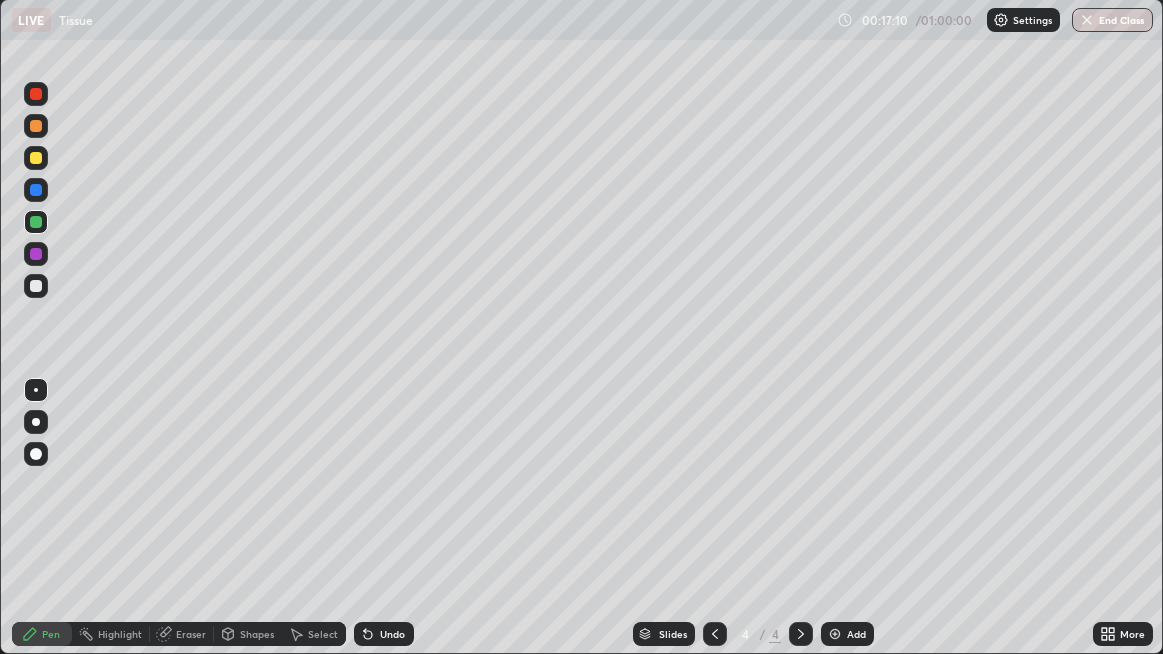 click on "Eraser" at bounding box center (191, 634) 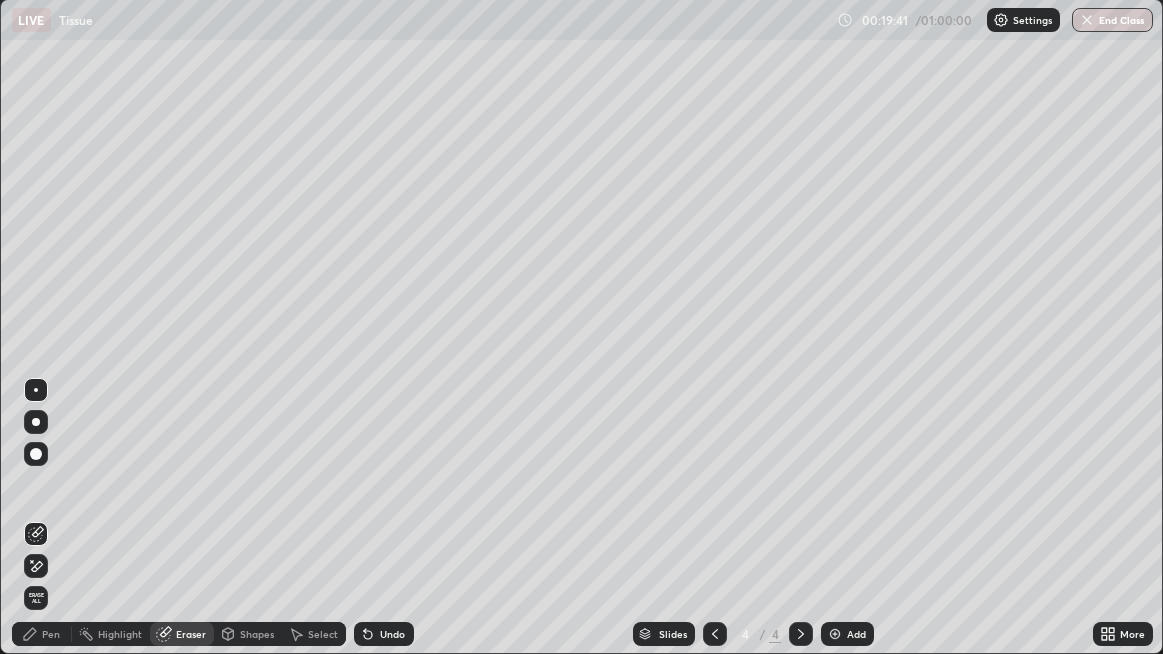 click 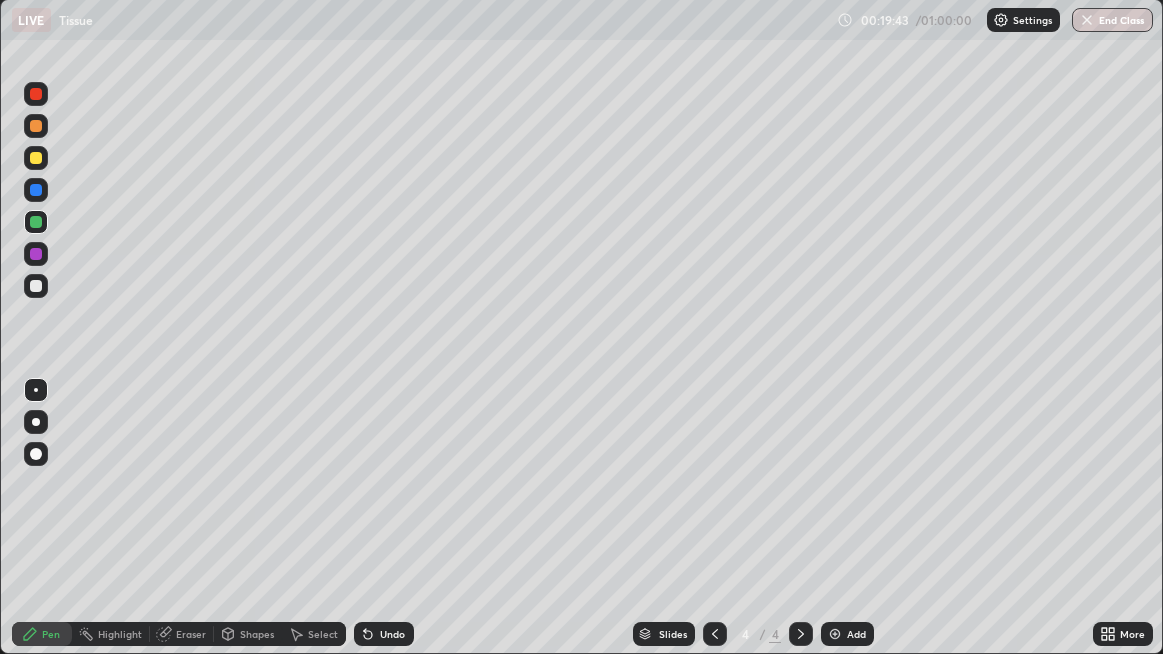 click at bounding box center [36, 158] 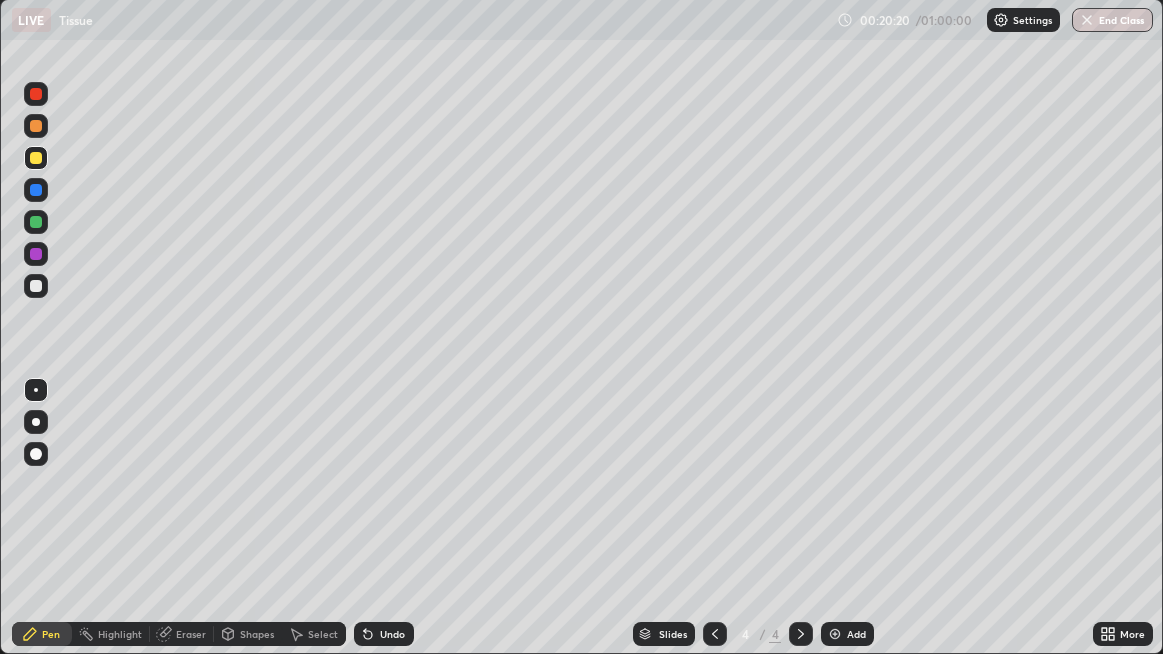 click at bounding box center [36, 286] 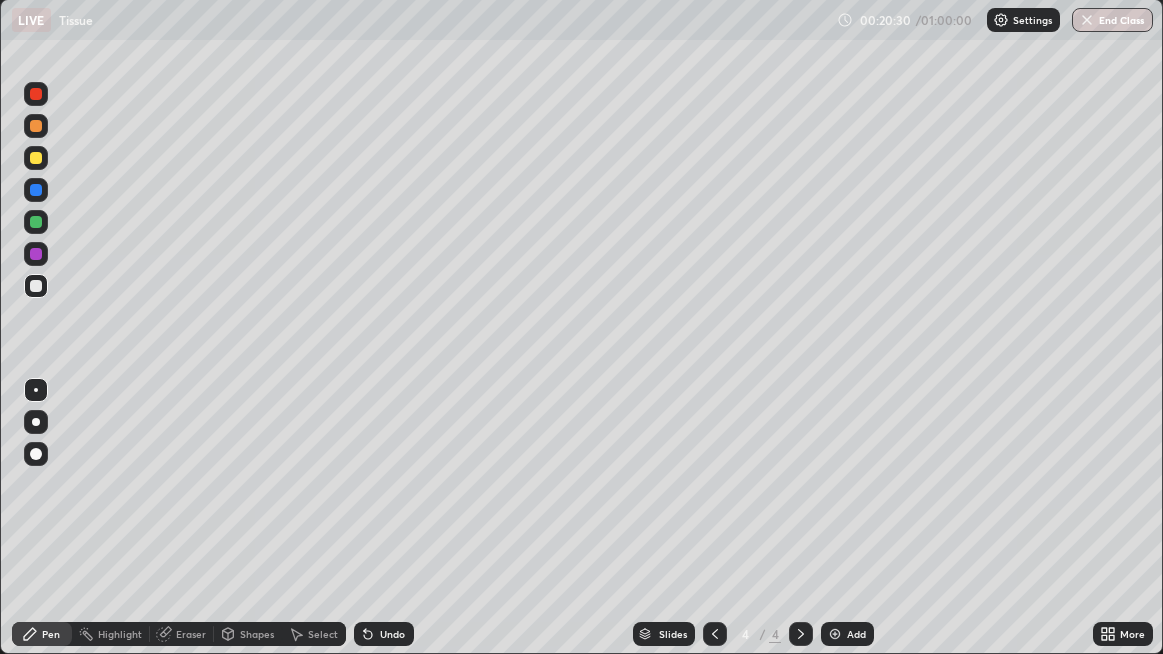 click on "Undo" at bounding box center [384, 634] 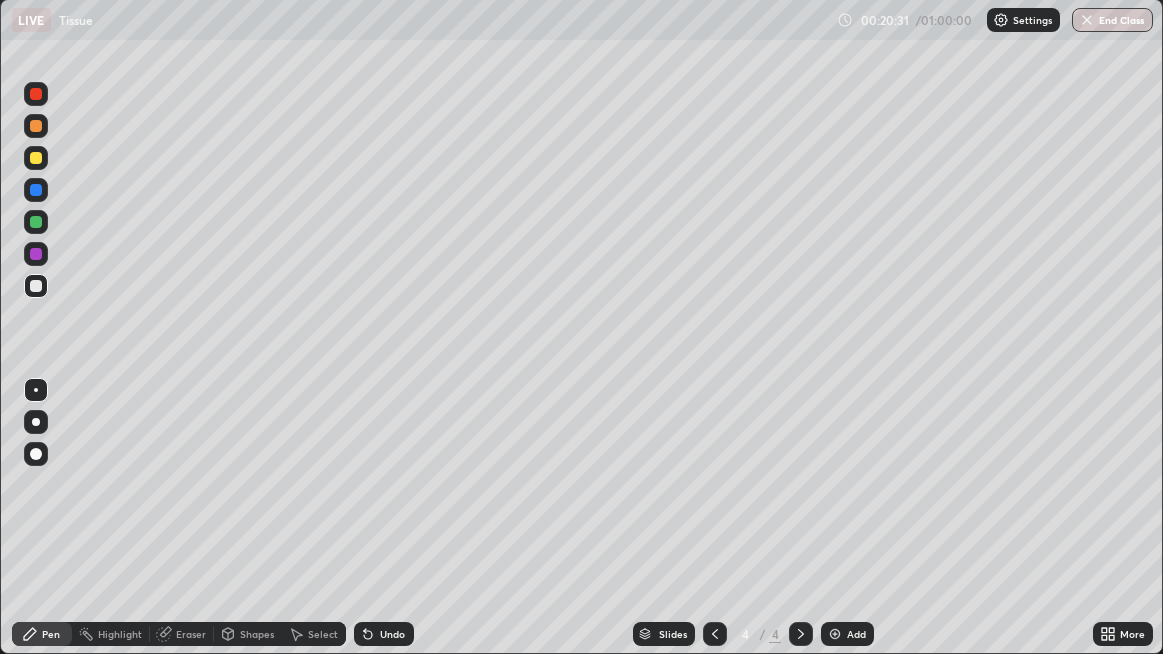 click on "Undo" at bounding box center [384, 634] 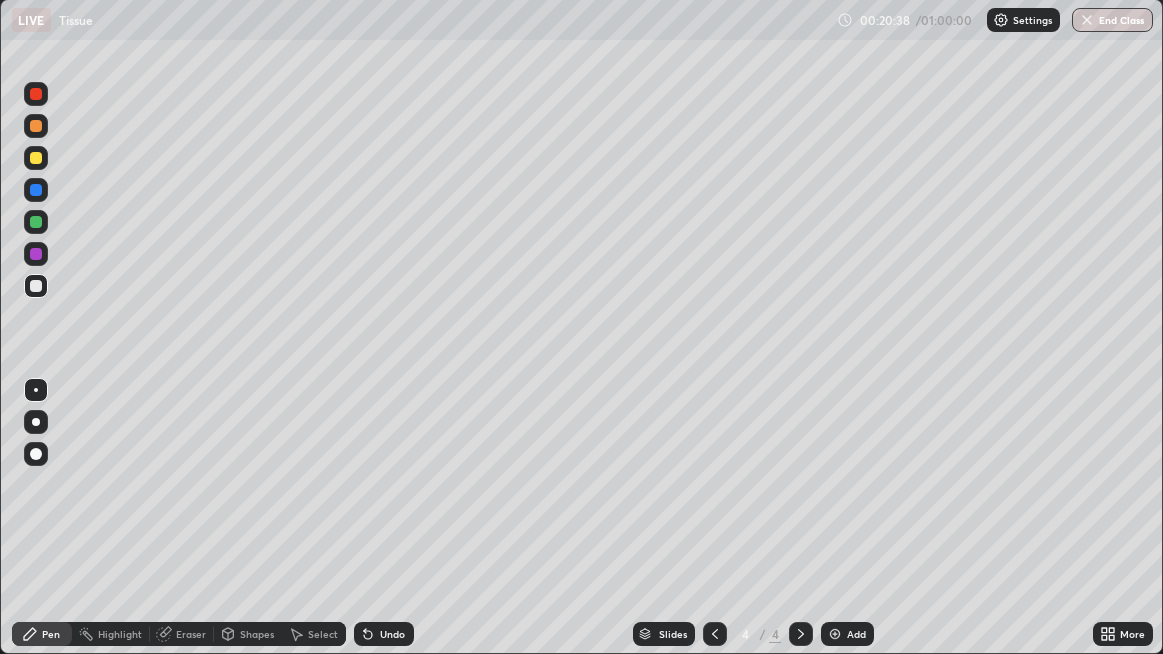 click at bounding box center (36, 158) 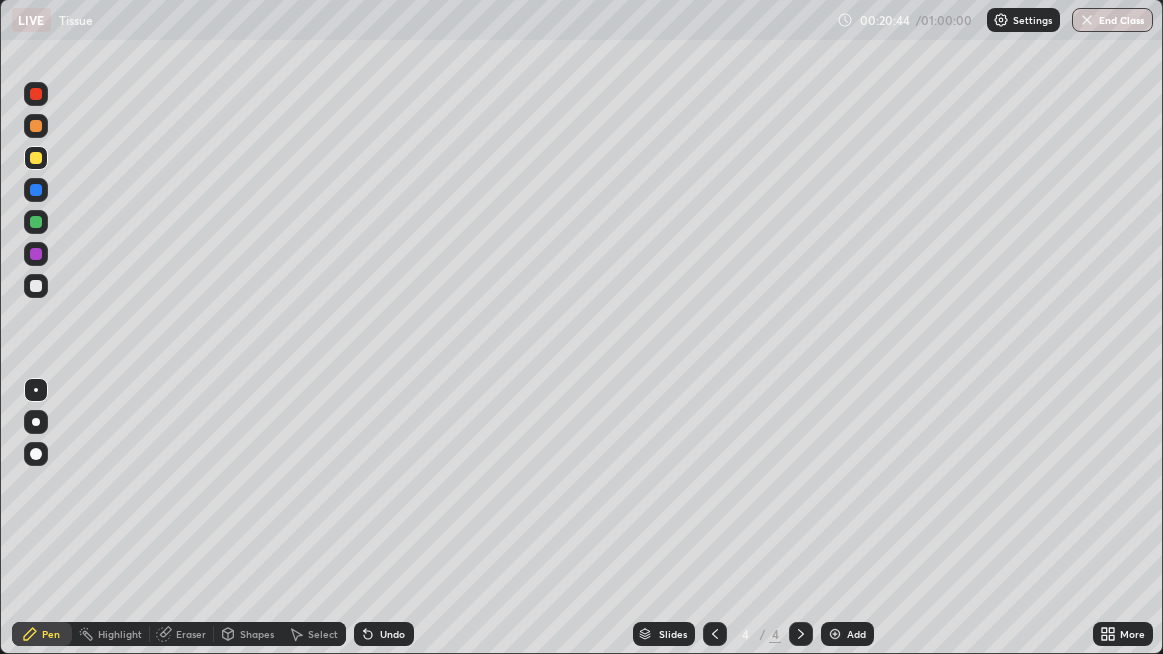 click at bounding box center [36, 254] 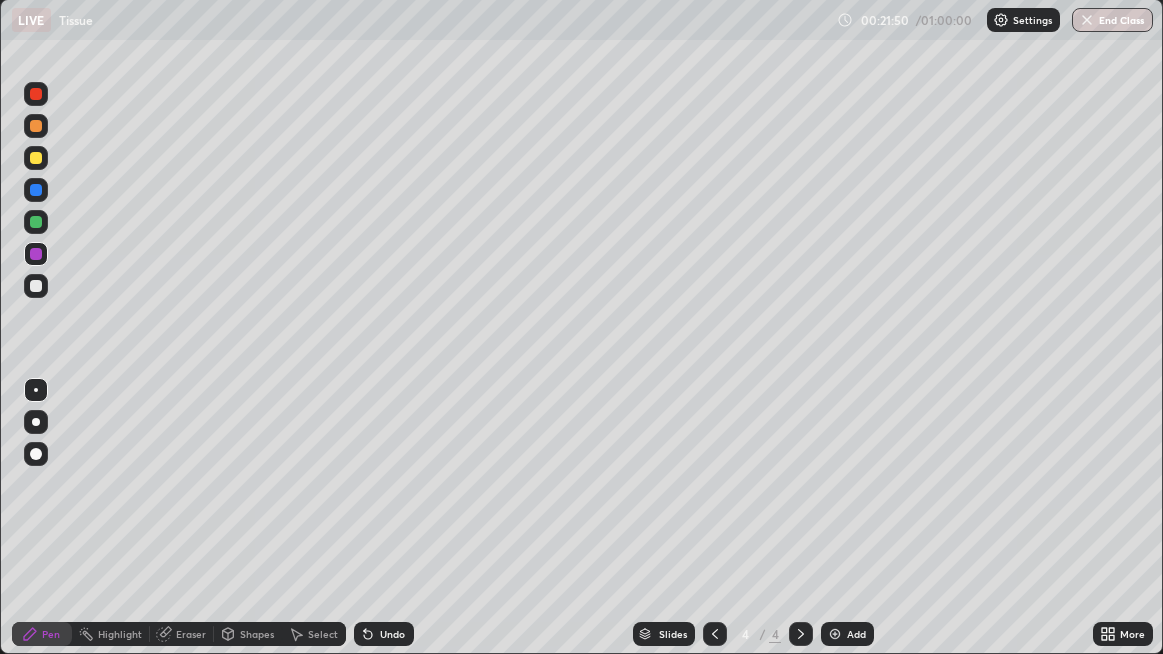click at bounding box center (36, 286) 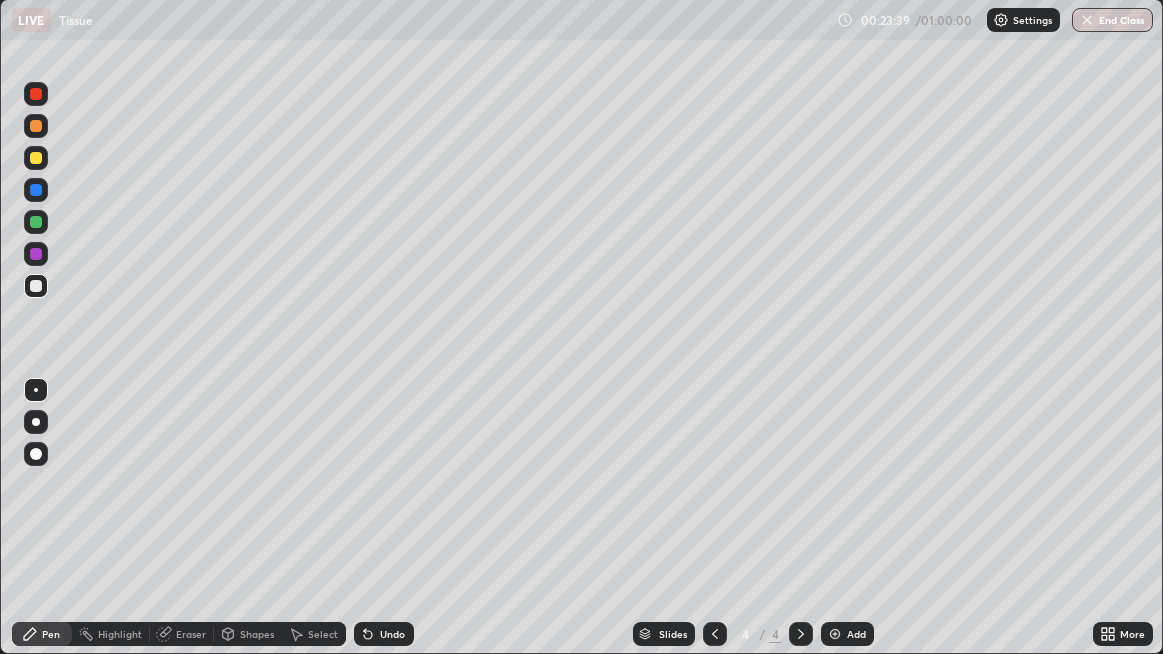 click at bounding box center [36, 158] 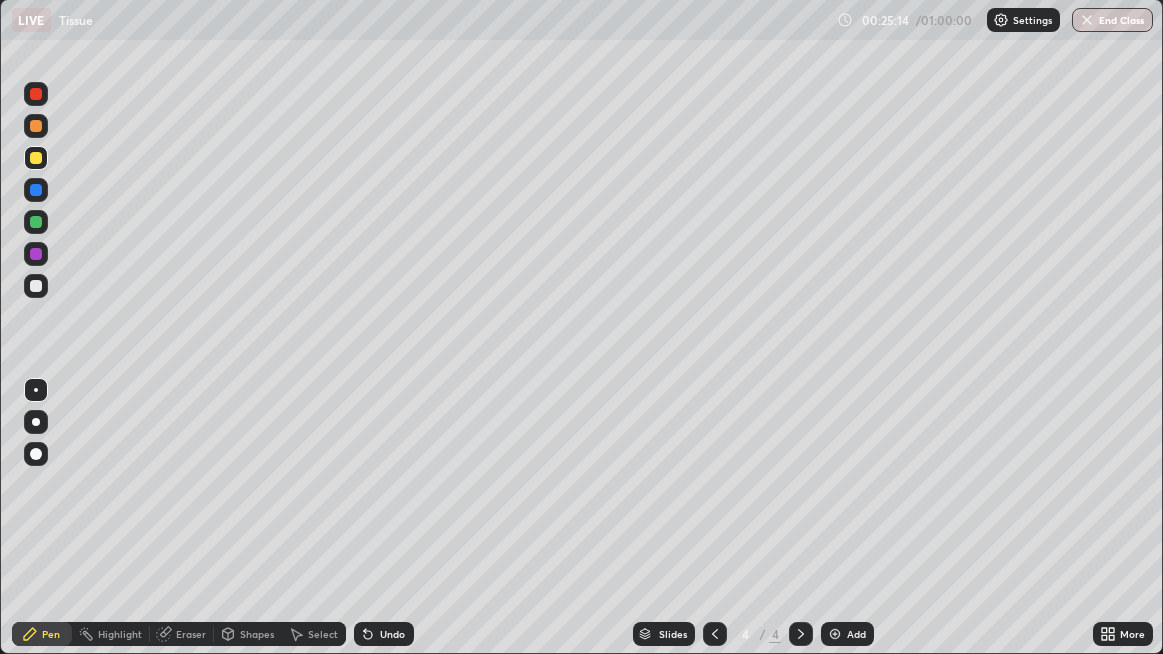 click on "More" at bounding box center (1132, 634) 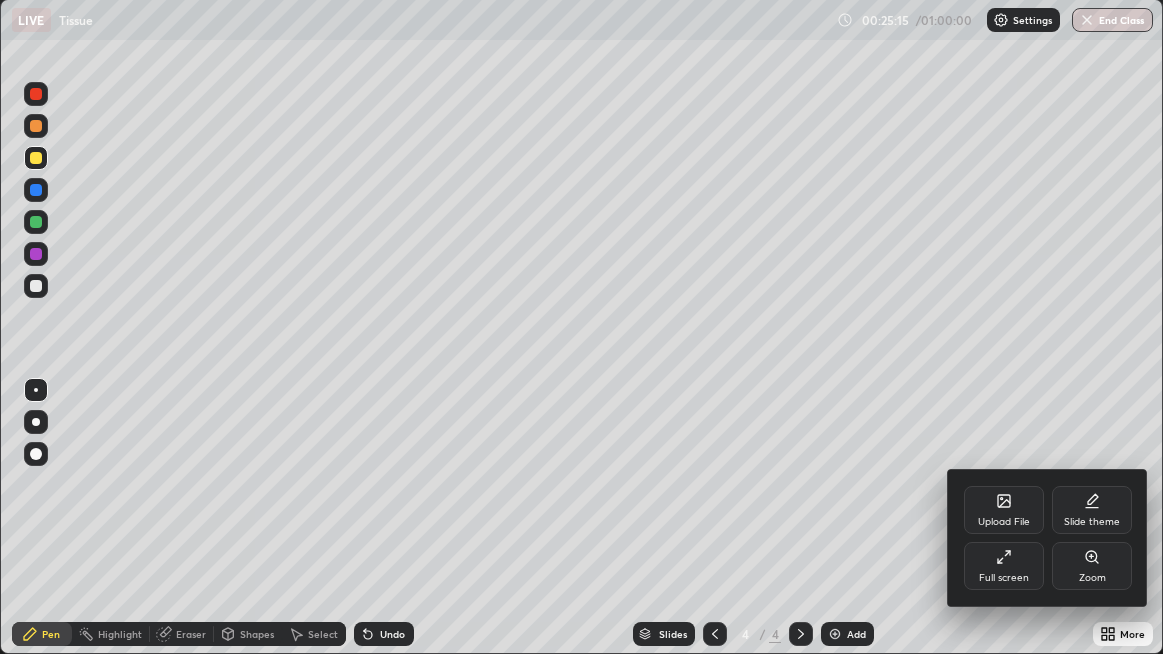 click on "Full screen" at bounding box center [1004, 566] 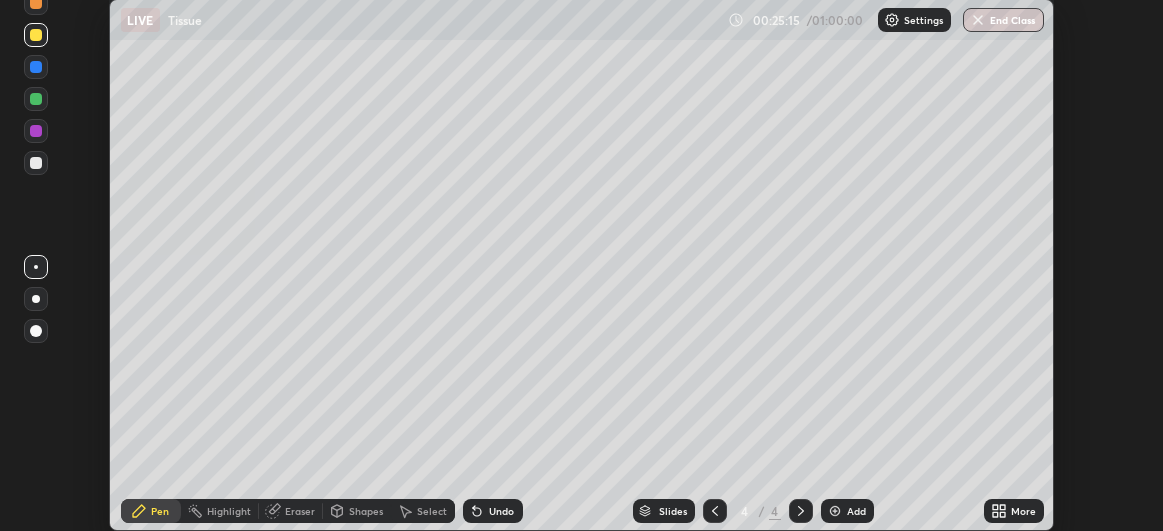scroll, scrollTop: 531, scrollLeft: 1163, axis: both 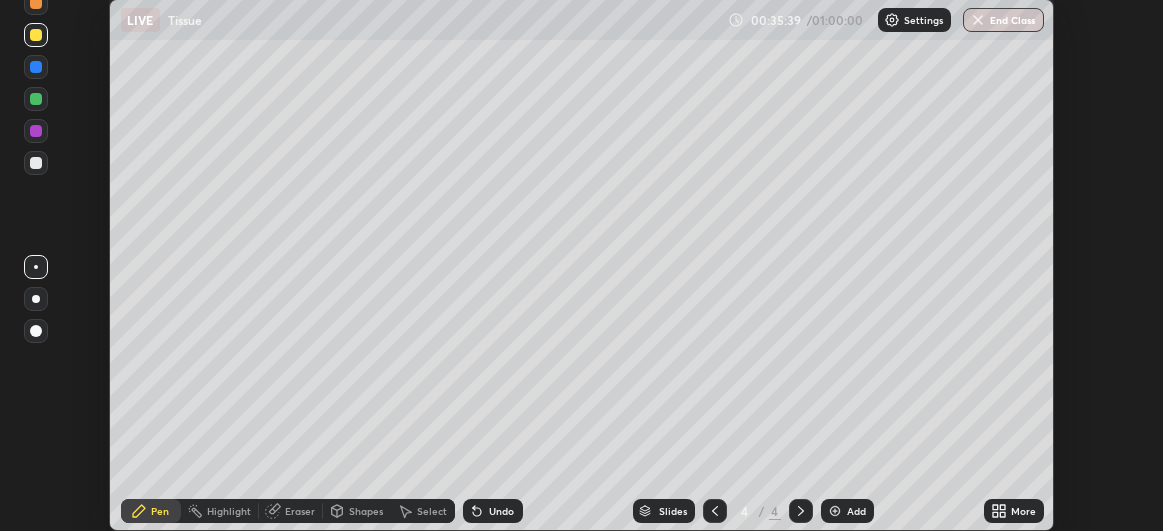click 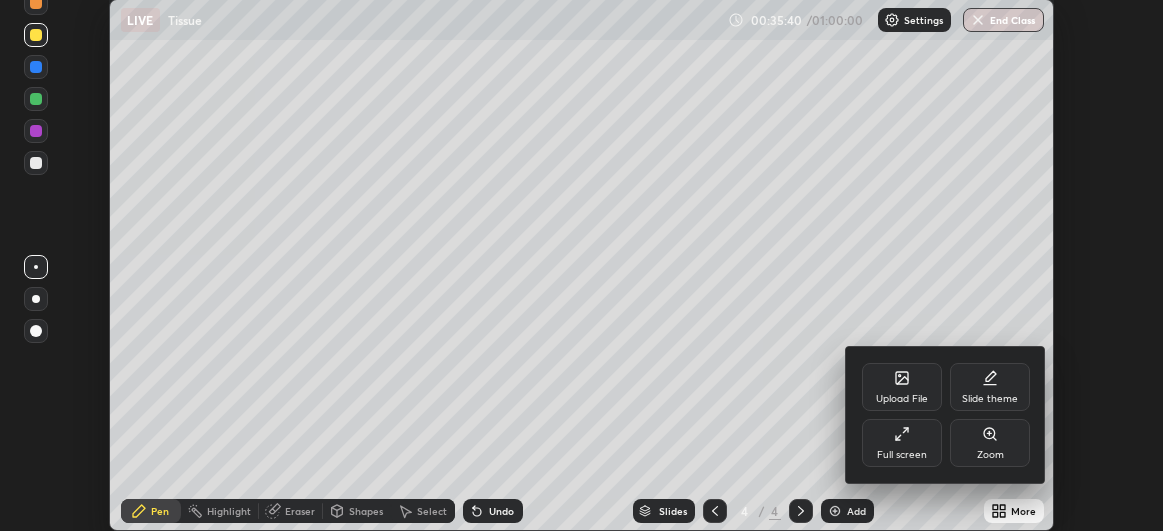 click on "Full screen" at bounding box center [902, 443] 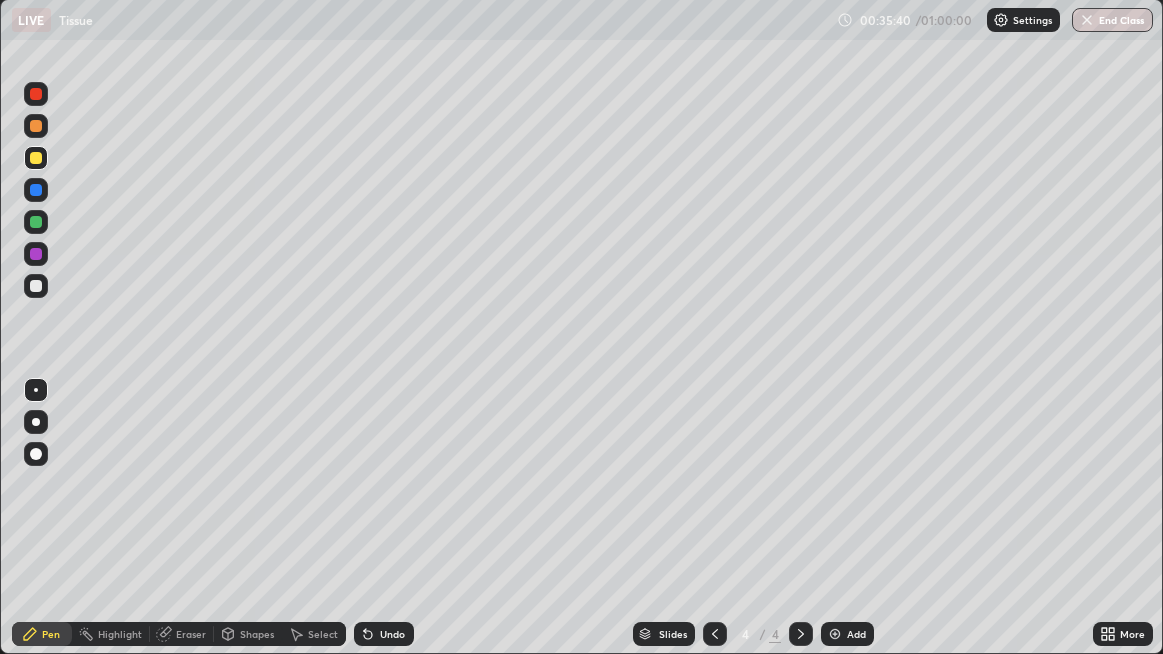 scroll, scrollTop: 99345, scrollLeft: 98836, axis: both 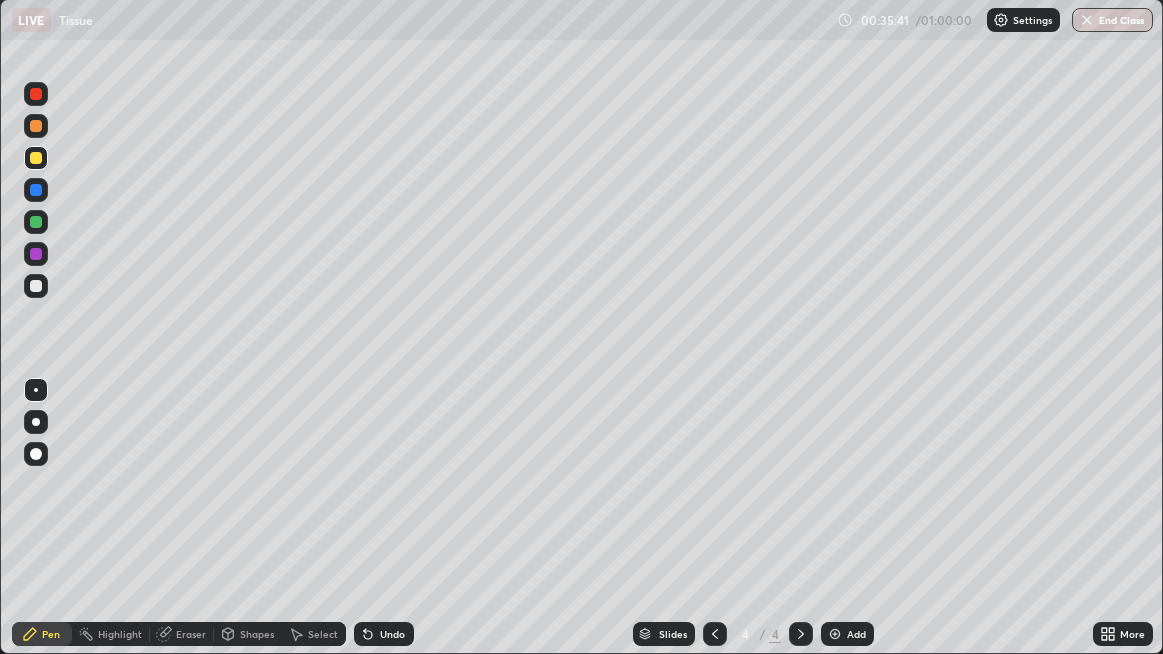 click on "Add" at bounding box center [856, 634] 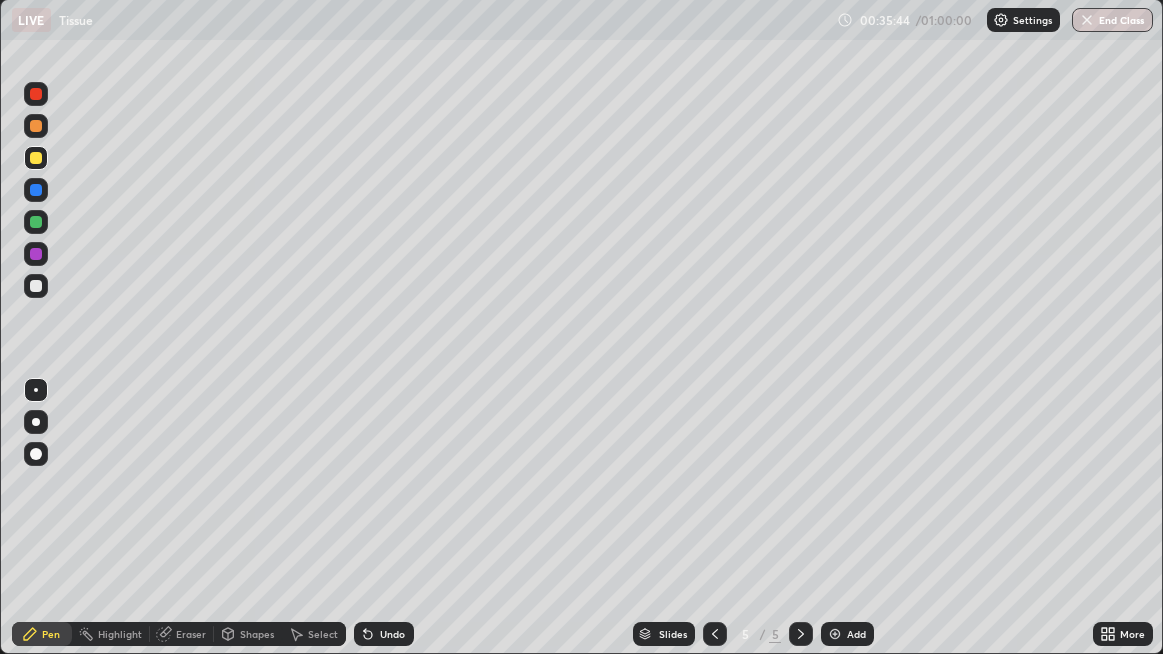 click at bounding box center [36, 286] 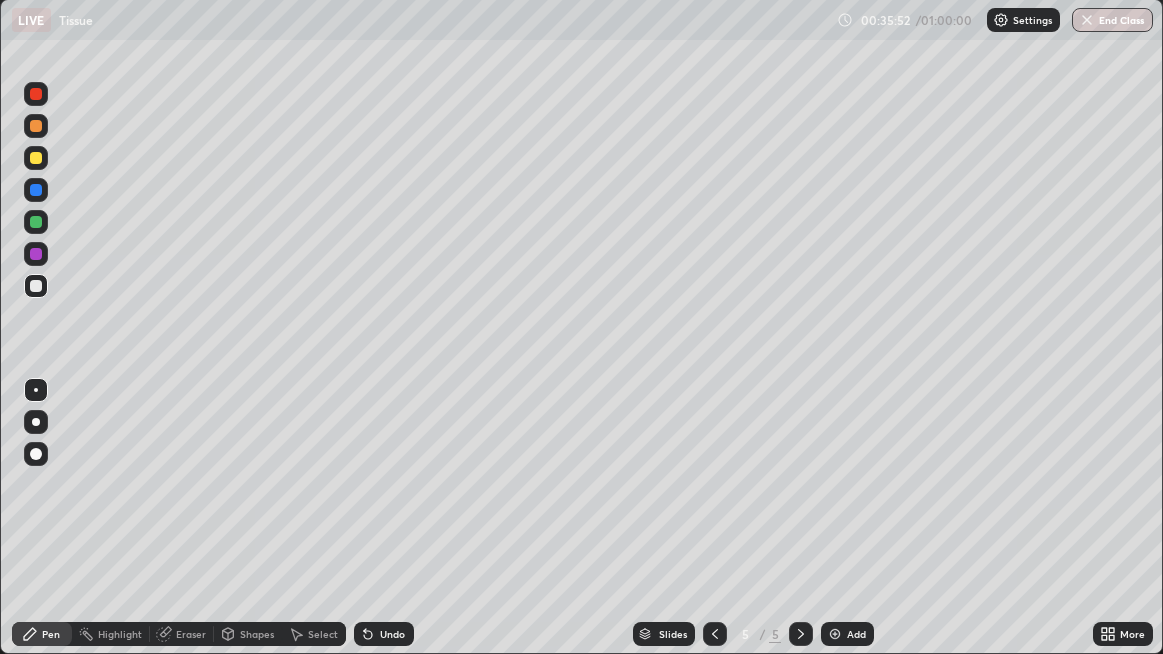 click on "Undo" at bounding box center (392, 634) 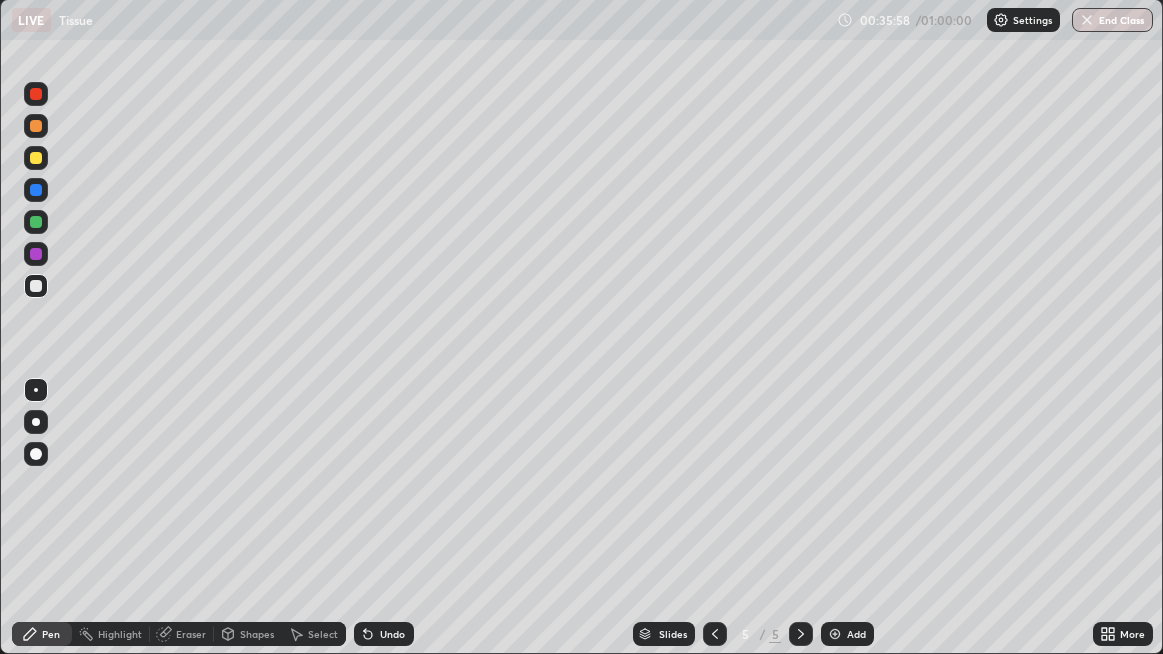 click at bounding box center (36, 158) 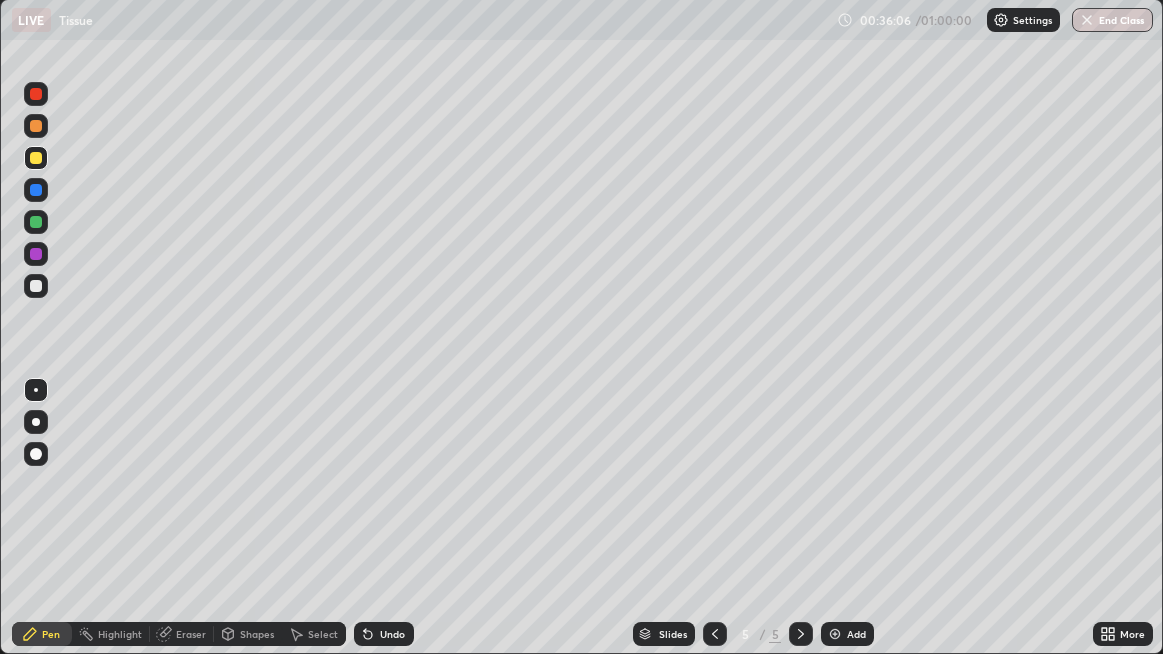 click at bounding box center (36, 286) 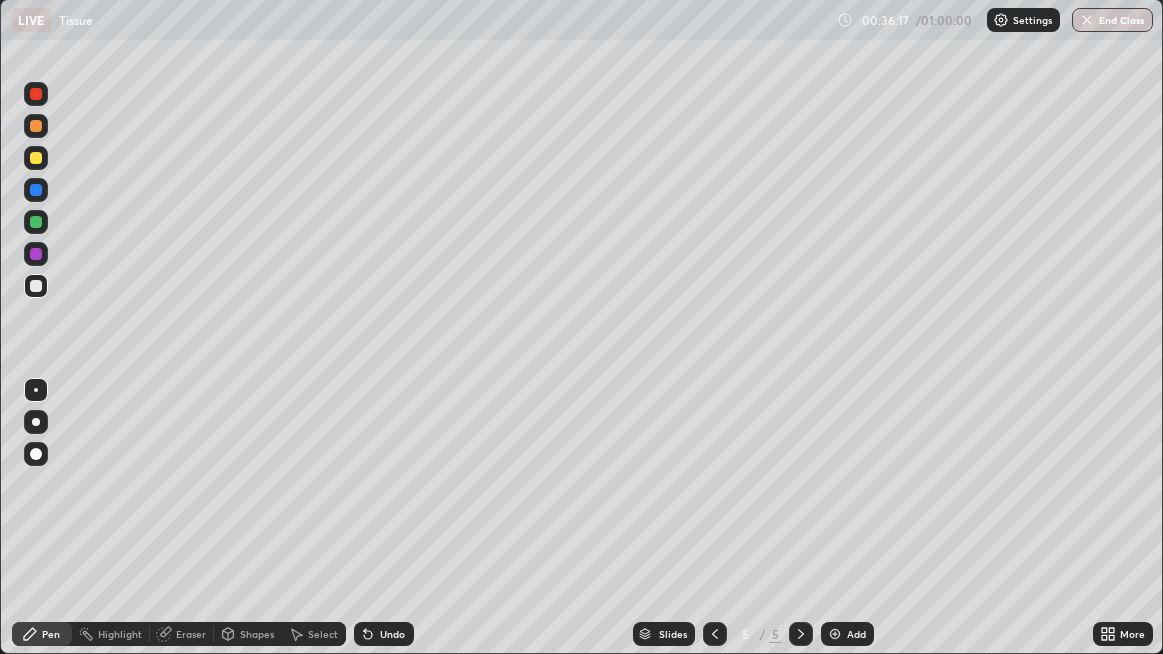 click at bounding box center [36, 158] 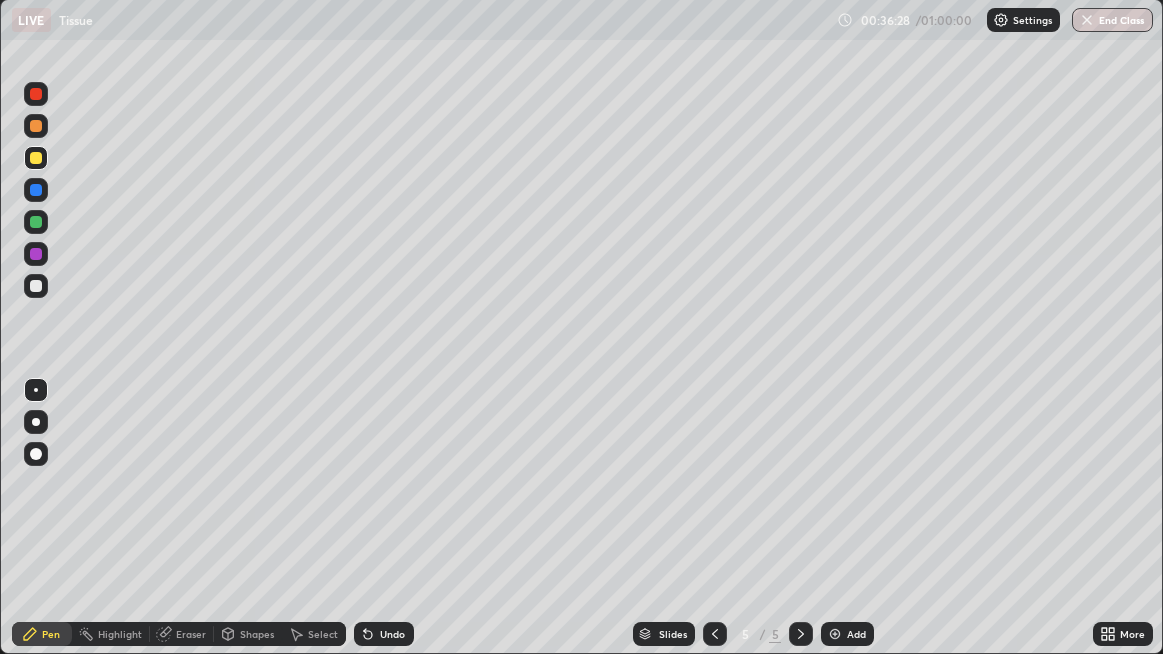 click at bounding box center (36, 286) 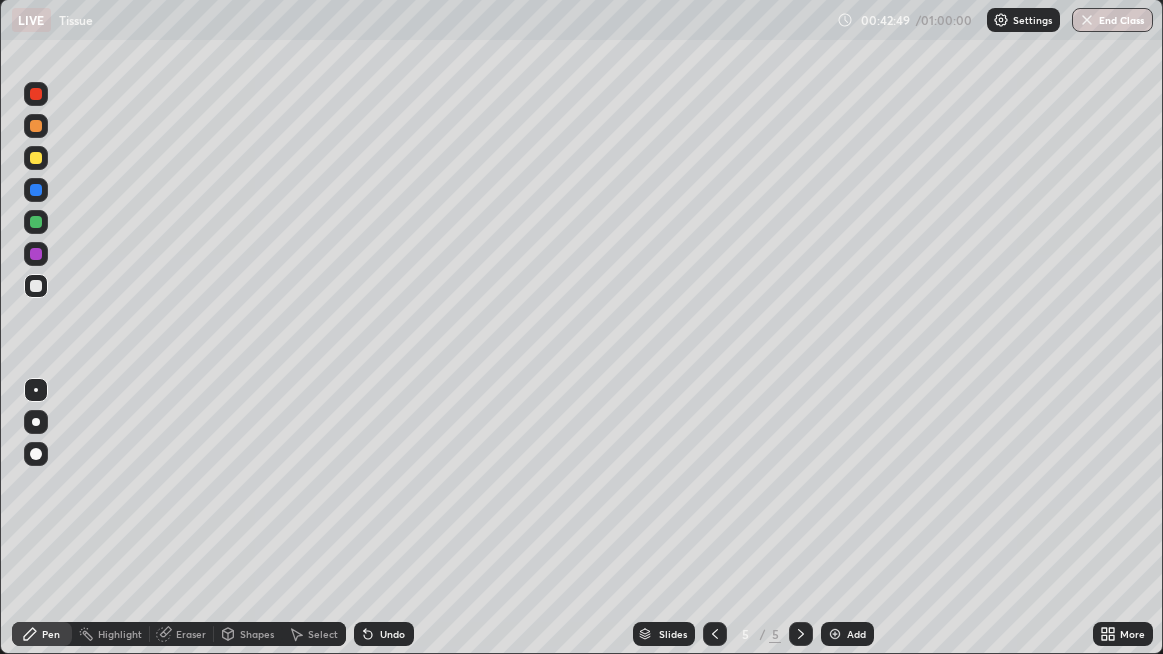 click on "More" at bounding box center (1132, 634) 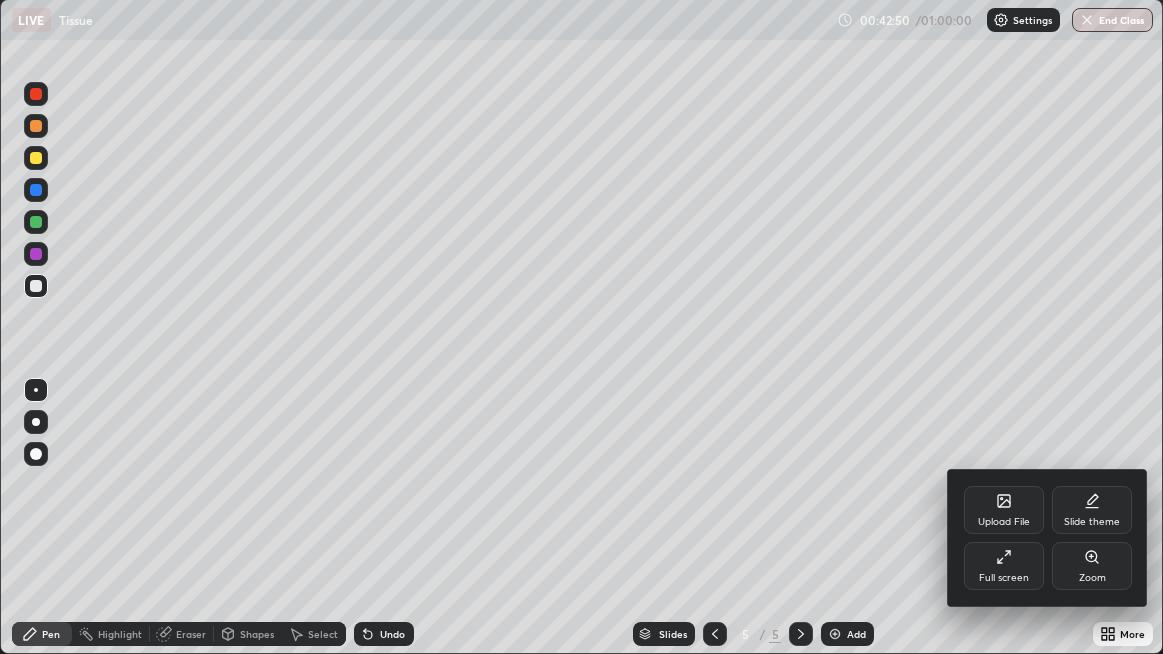 click on "Full screen" at bounding box center (1004, 566) 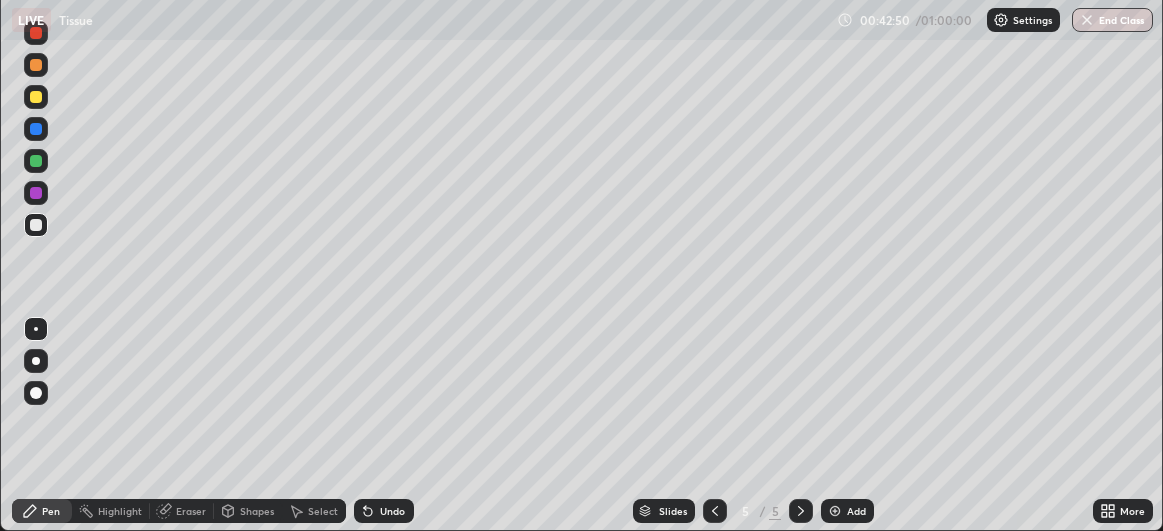 scroll, scrollTop: 531, scrollLeft: 1163, axis: both 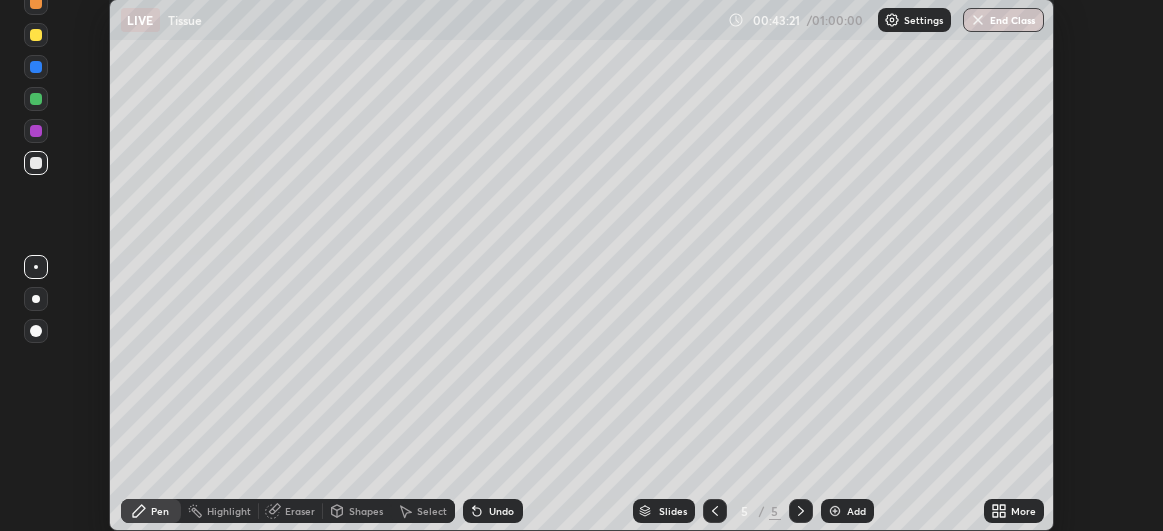 click 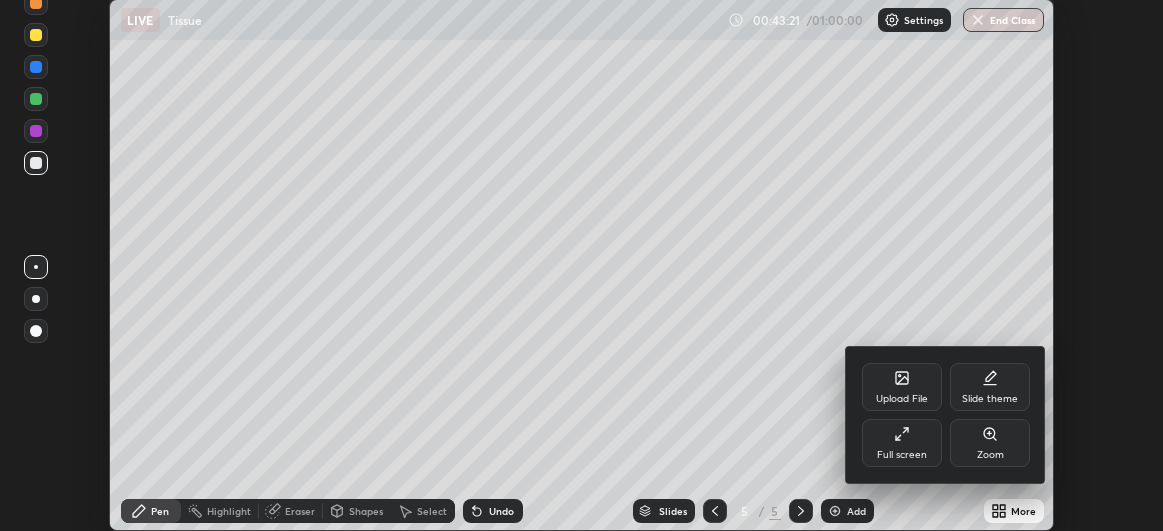 click on "Full screen" at bounding box center (902, 455) 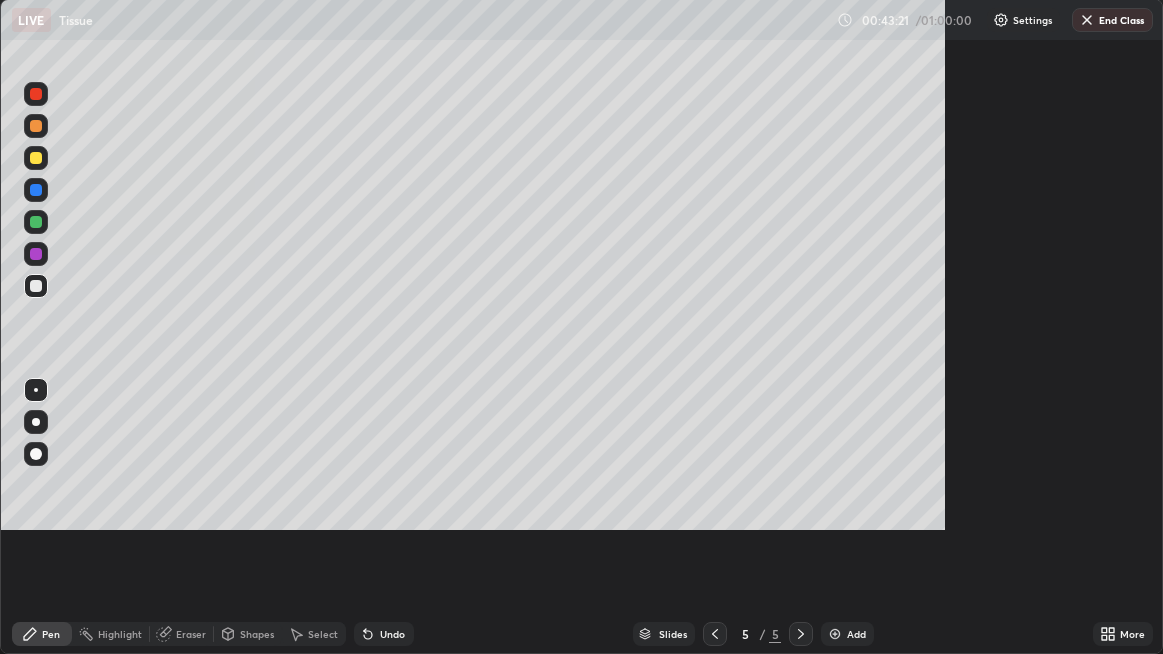 scroll, scrollTop: 99345, scrollLeft: 98836, axis: both 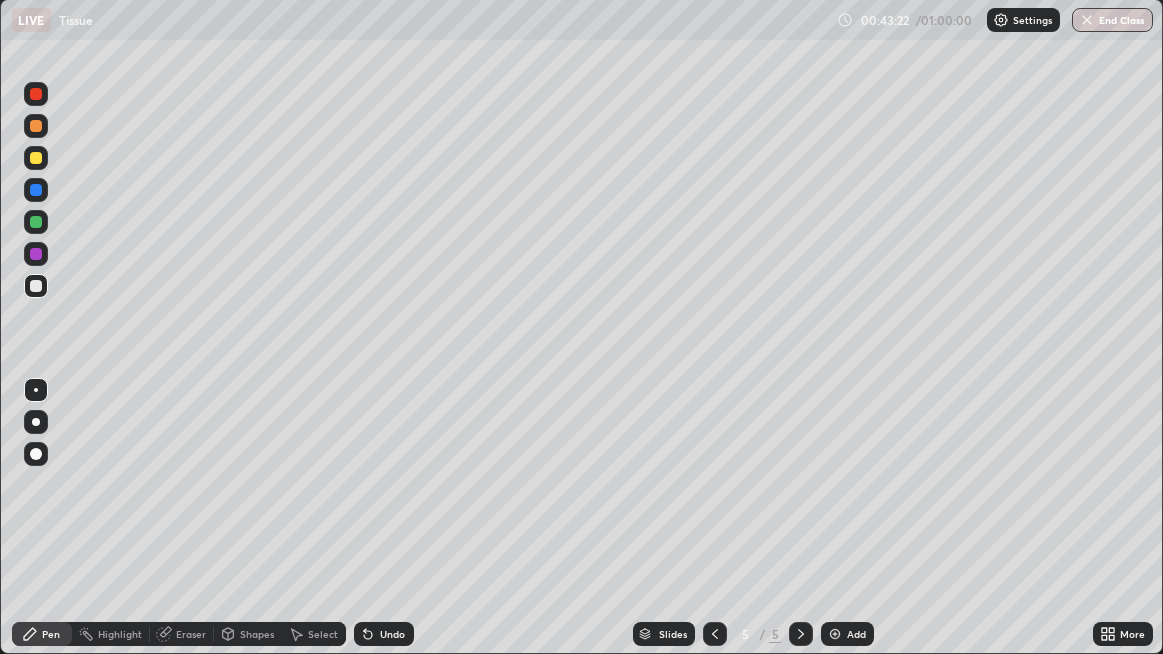 click on "Add" at bounding box center (856, 634) 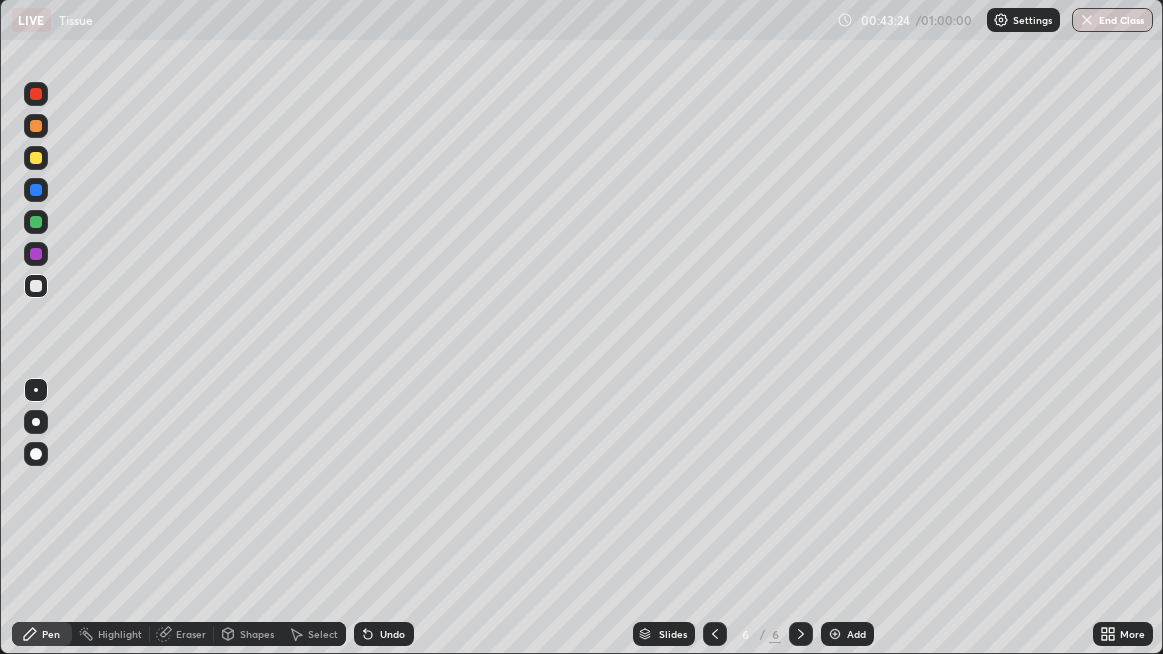 click at bounding box center [36, 158] 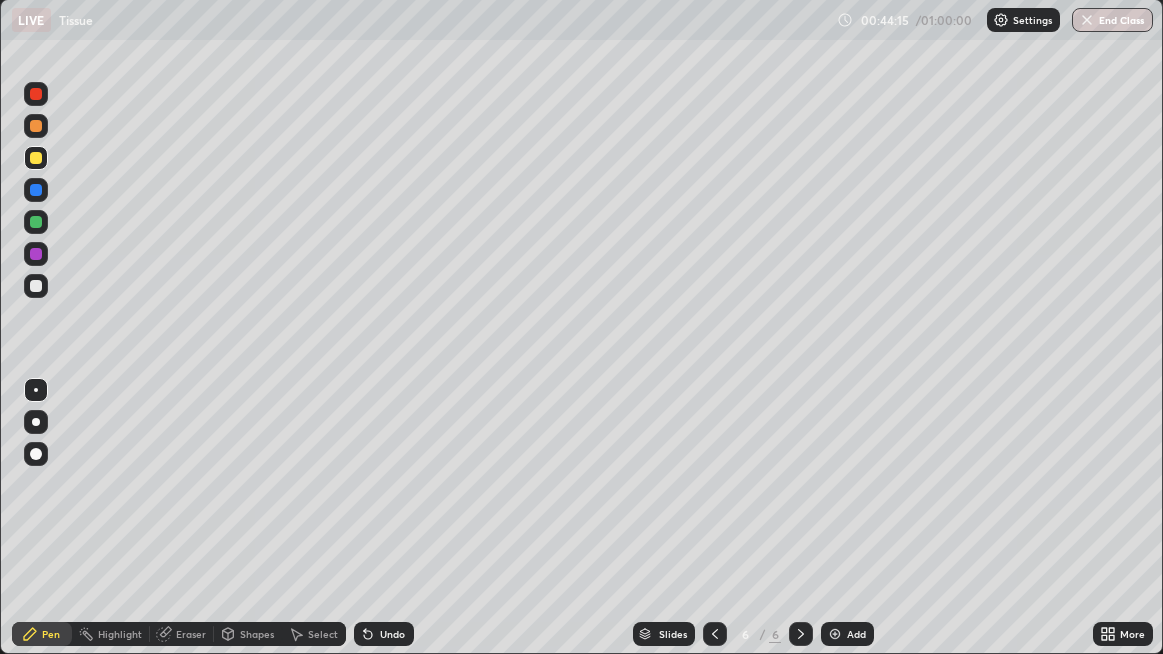 click at bounding box center [36, 286] 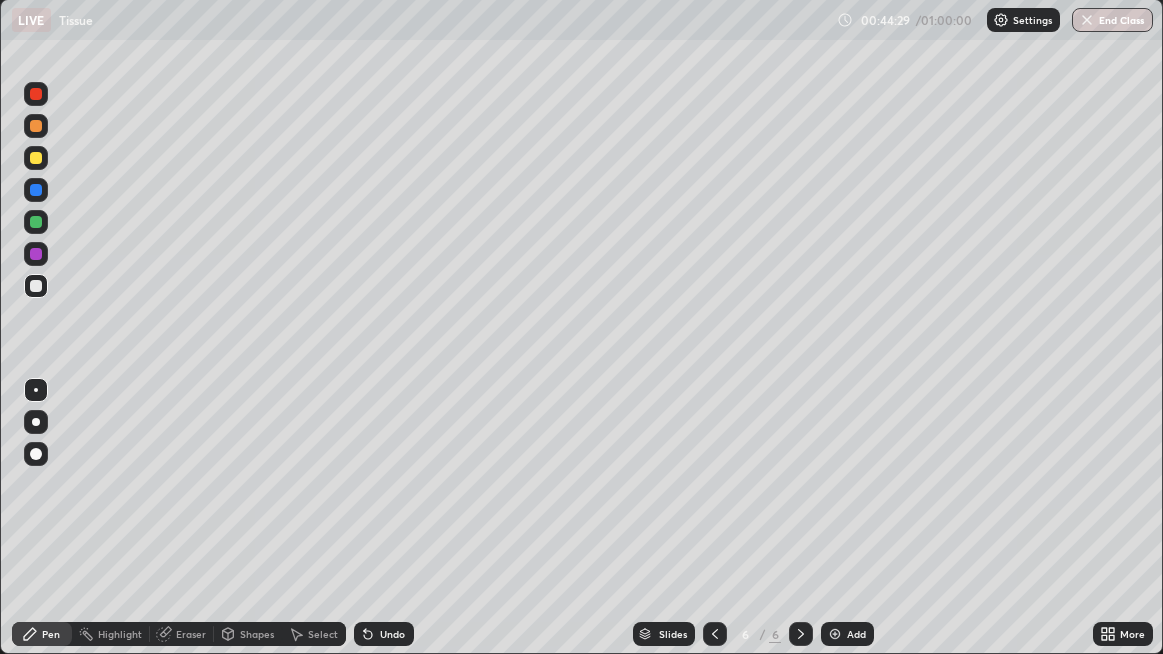 click at bounding box center (36, 158) 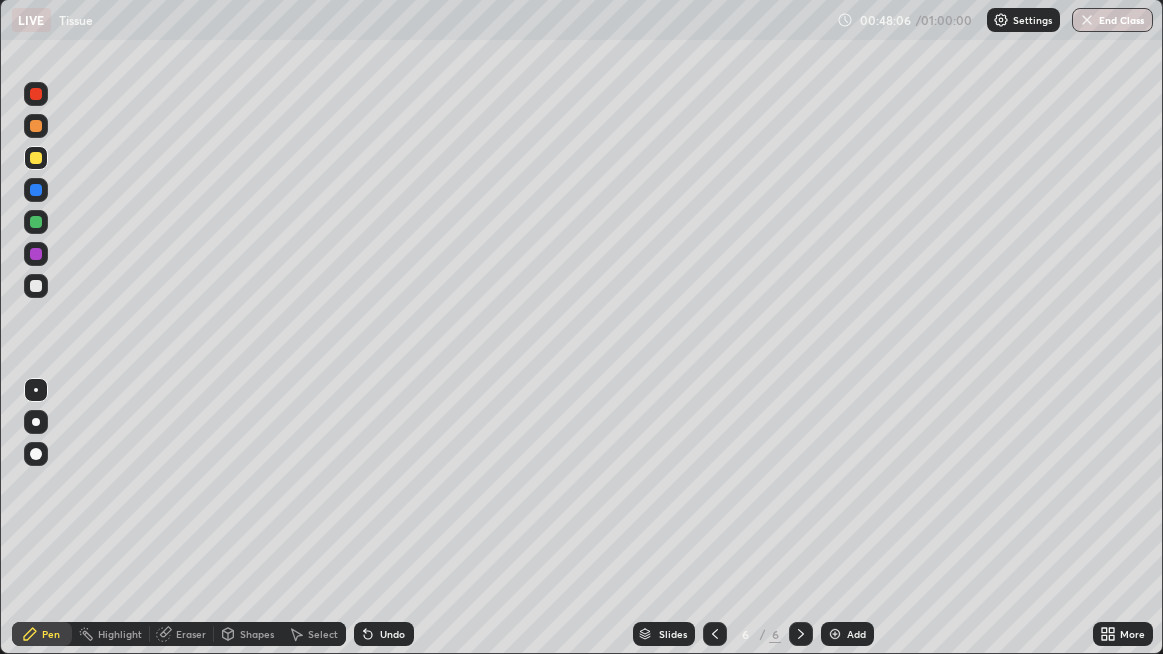click at bounding box center [36, 286] 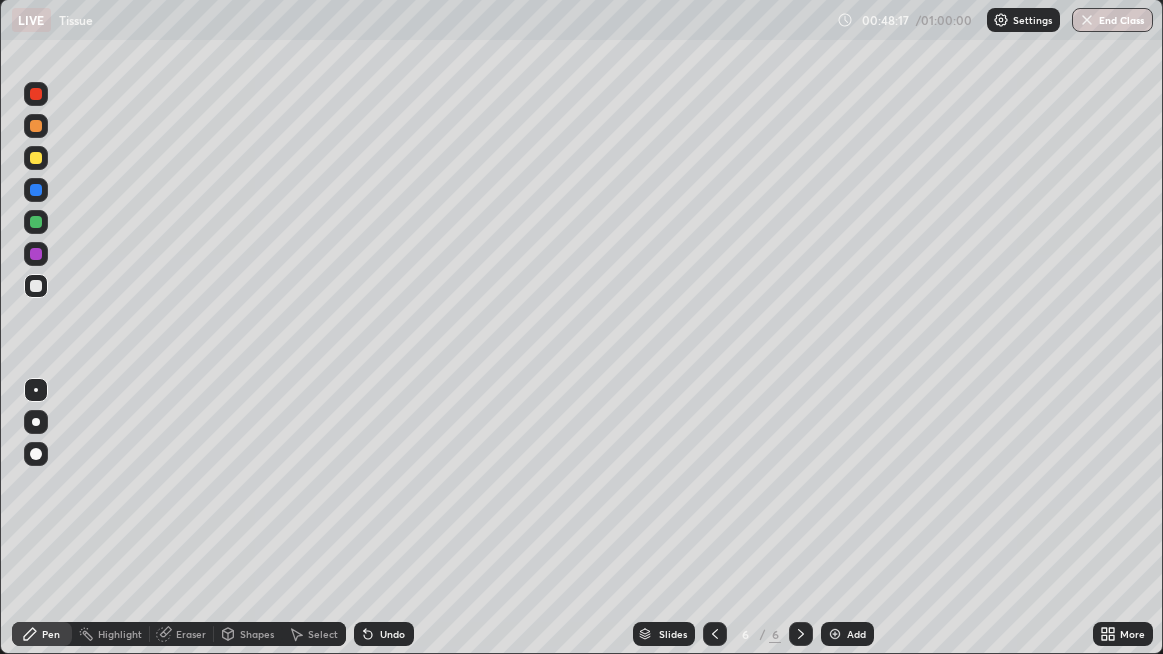 click on "Undo" at bounding box center (392, 634) 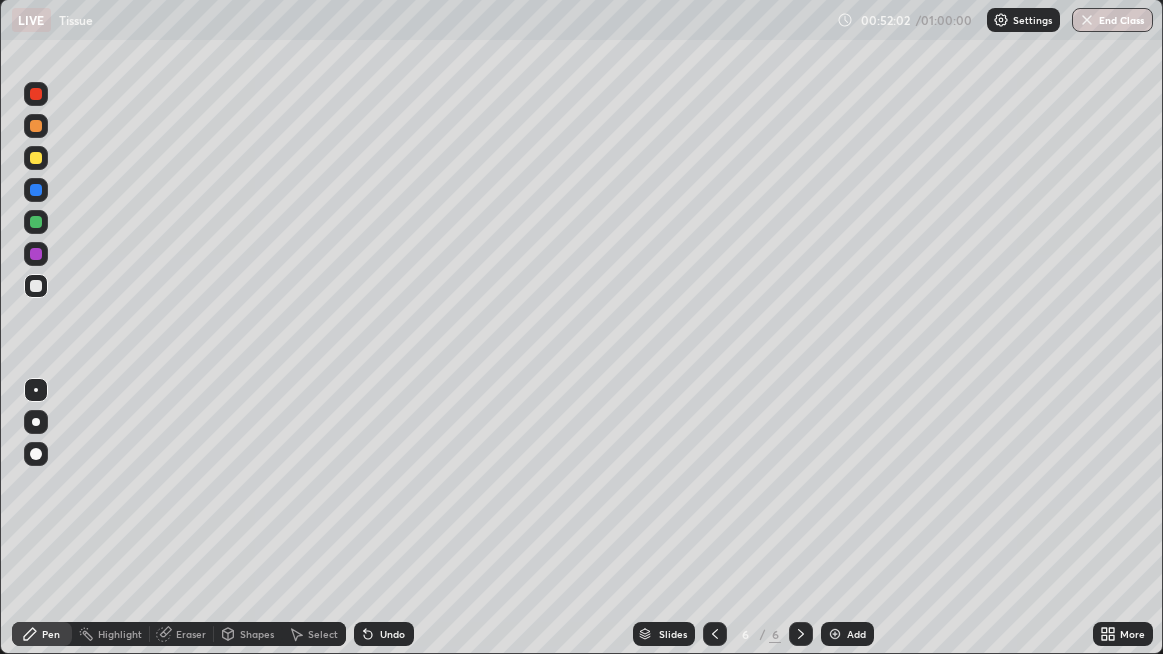 click at bounding box center (1087, 20) 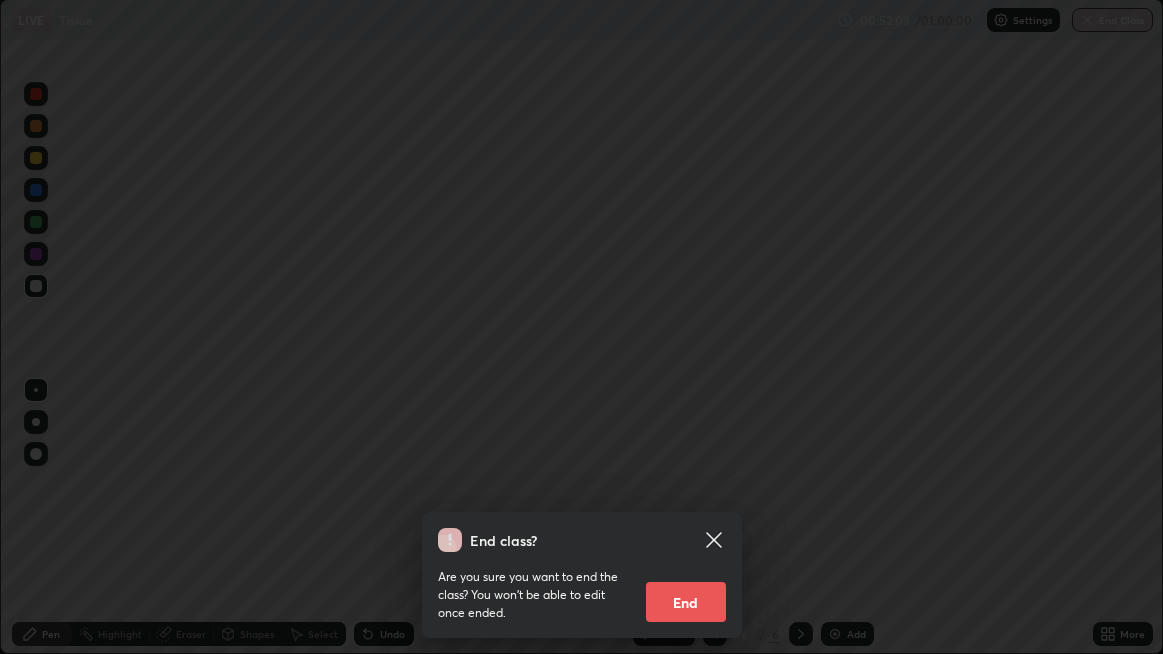 click on "End" at bounding box center (686, 602) 